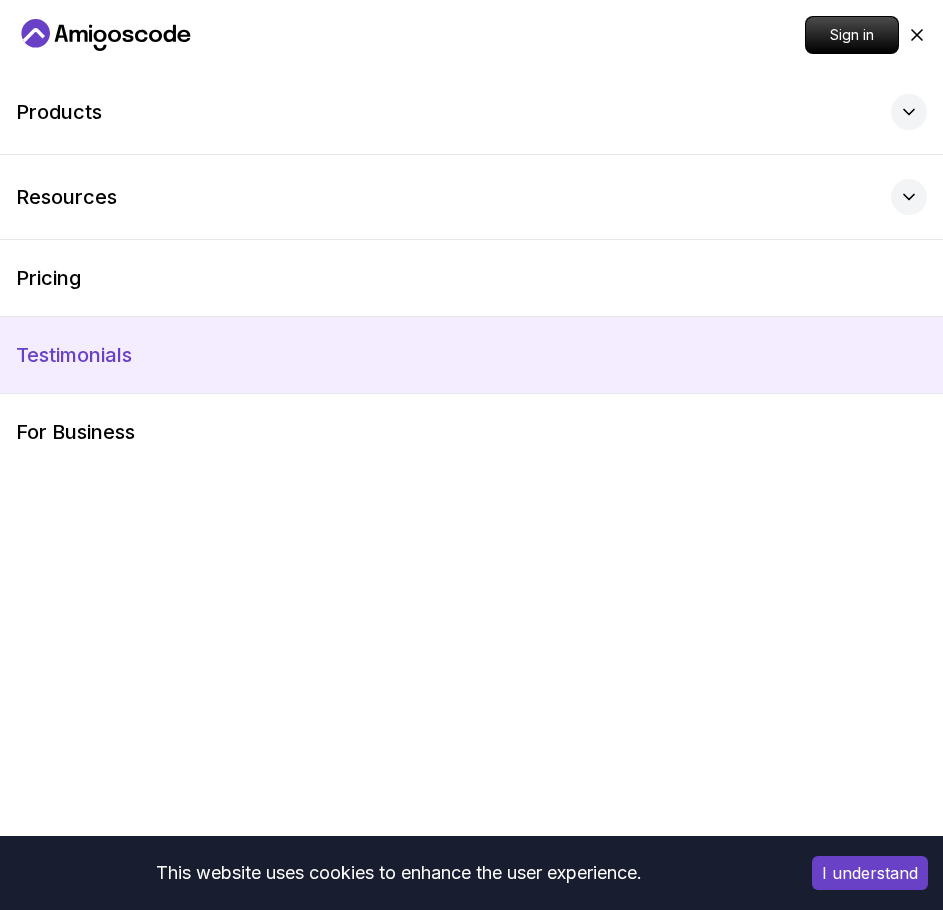 scroll, scrollTop: 400, scrollLeft: 0, axis: vertical 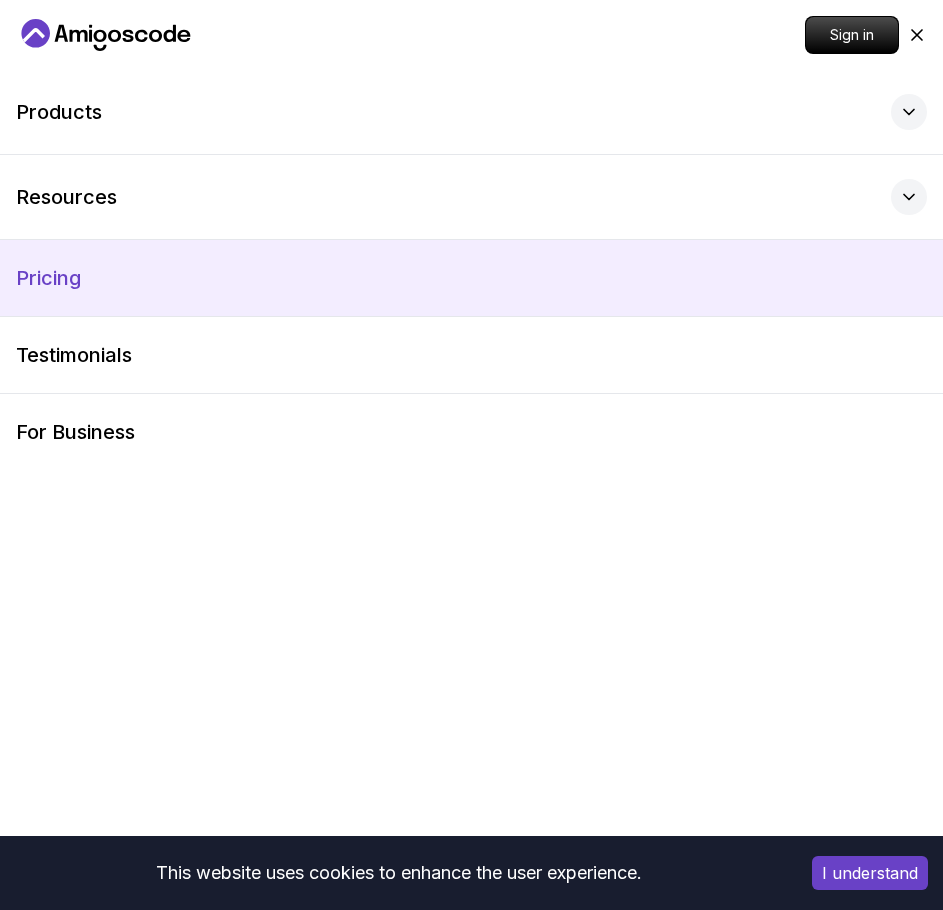 click on "Pricing" at bounding box center (471, 278) 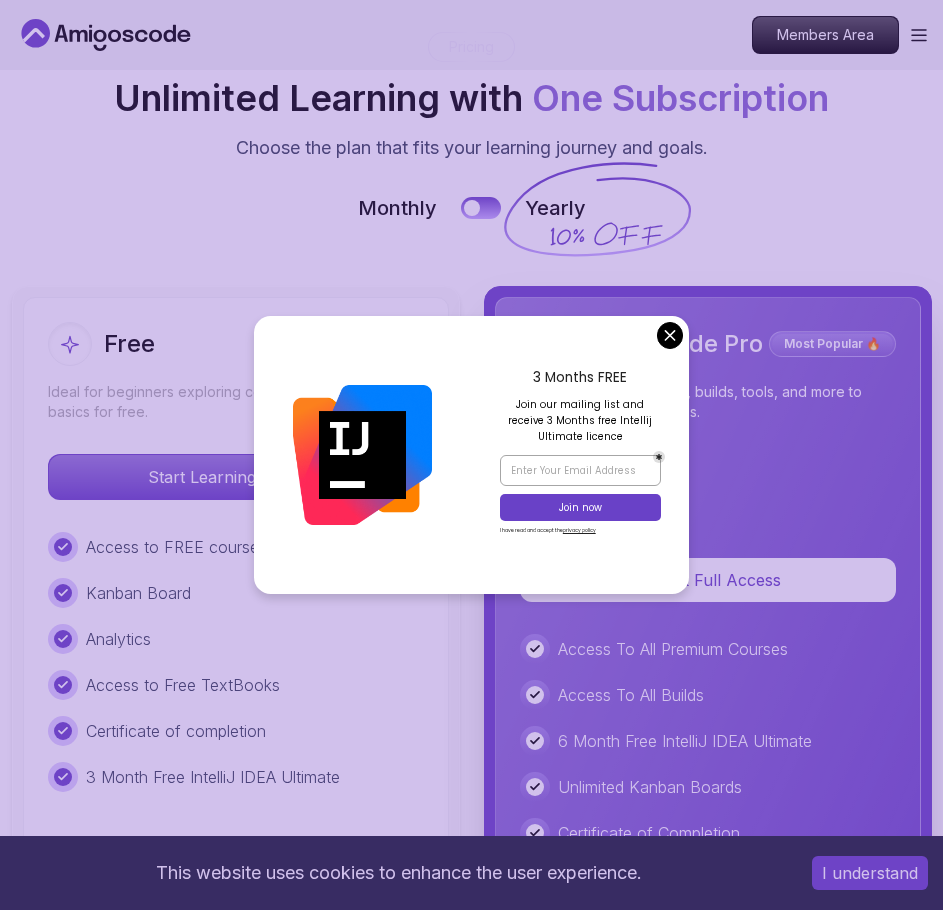 scroll, scrollTop: 5158, scrollLeft: 0, axis: vertical 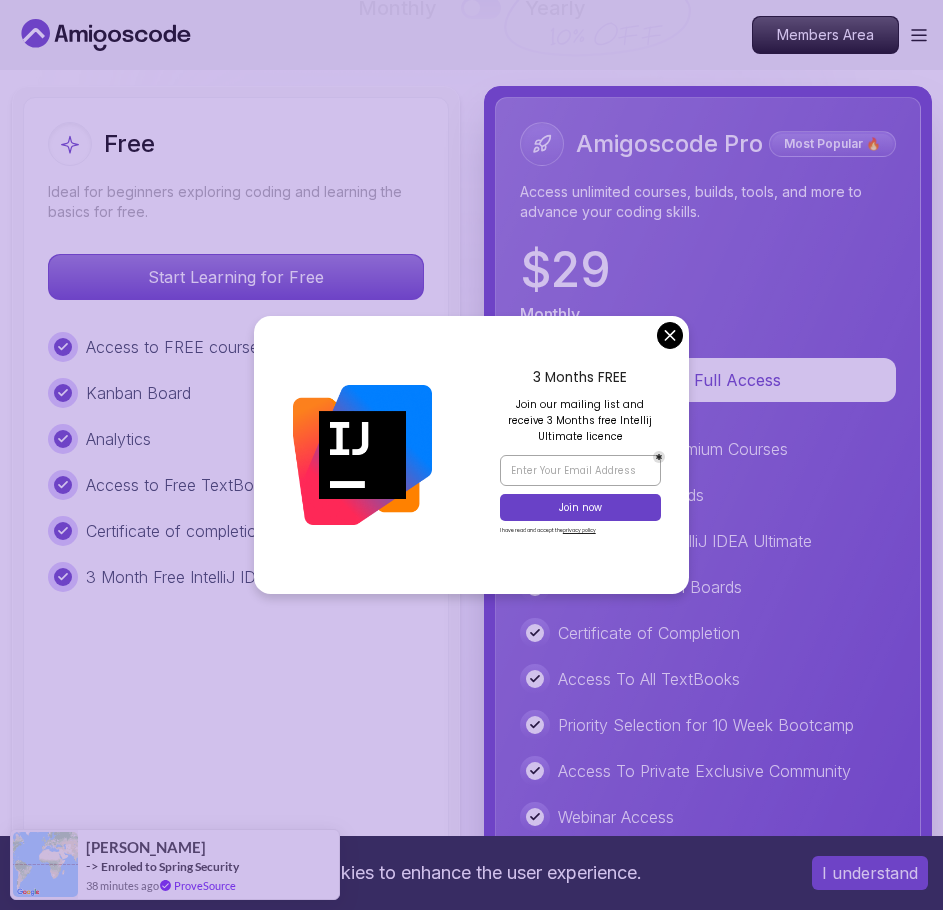 click on "This website uses cookies to enhance the user experience. I understand Products Resources Pricing Testimonials For Business Members Area Products Resources Pricing Testimonials For Business Members Area Jogh Long Spring Developer Advocate "Amigoscode Does a pretty good job, and consistently too, covering Spring and for that, I'm very Appreciative" The One-Stop Platform for   Developers Get unlimited access to coding   courses ,   Quizzes ,   Builds  and   Tools . Start your journey or level up your career with Amigoscode today! Start for Free https://amigoscode.com/dashboard OUR AMIGO STUDENTS WORK IN TOP COMPANIES Courses Builds Discover Amigoscode's Latest   Premium Courses! Get unlimited access to coding   courses ,   Quizzes ,   Builds  and   Tools . Start your journey or level up your career with Amigoscode today! Browse all  courses Advanced Spring Boot Pro Dive deep into Spring Boot with our advanced course, designed to take your skills from intermediate to expert level. NEW Spring Boot for Beginners" at bounding box center (471, 1182) 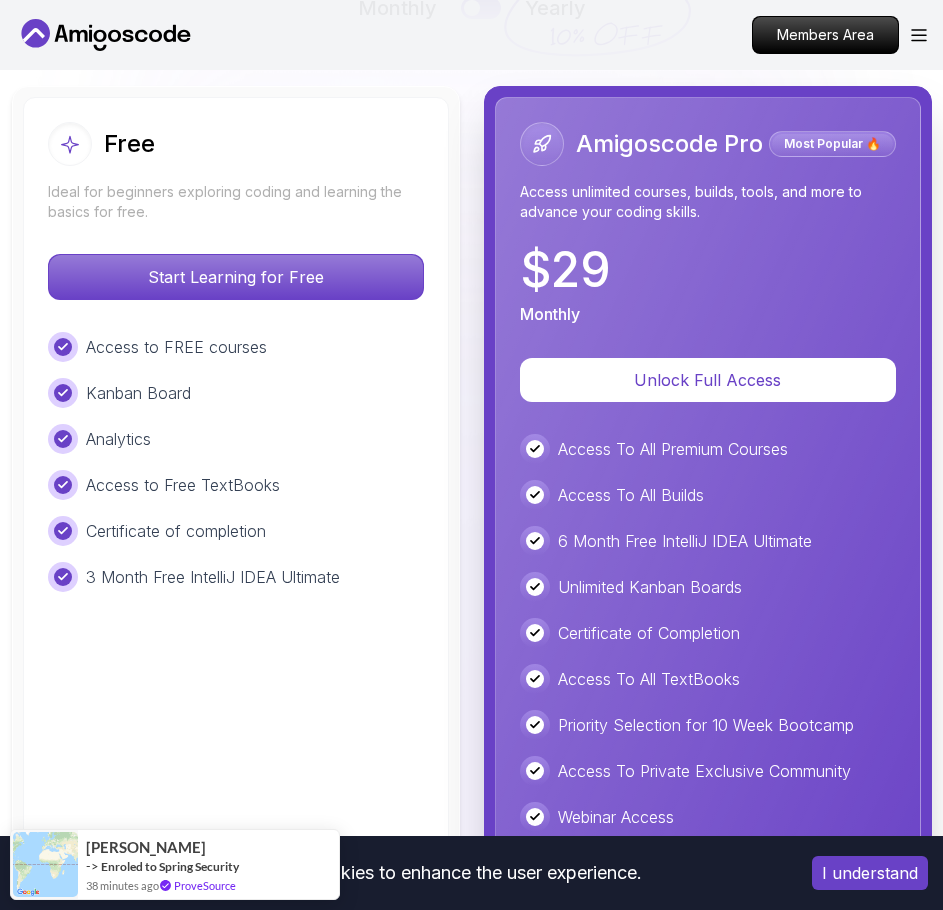 click on "Access to FREE courses" at bounding box center (176, 347) 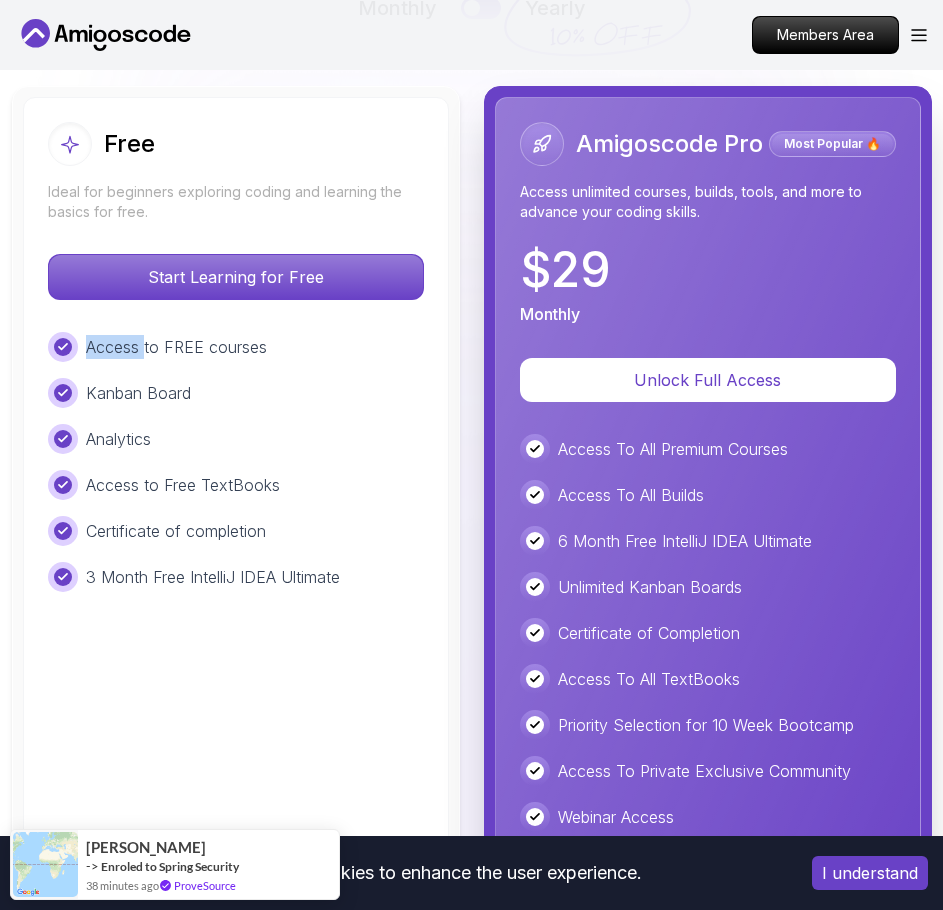 click on "Access to FREE courses" at bounding box center [176, 347] 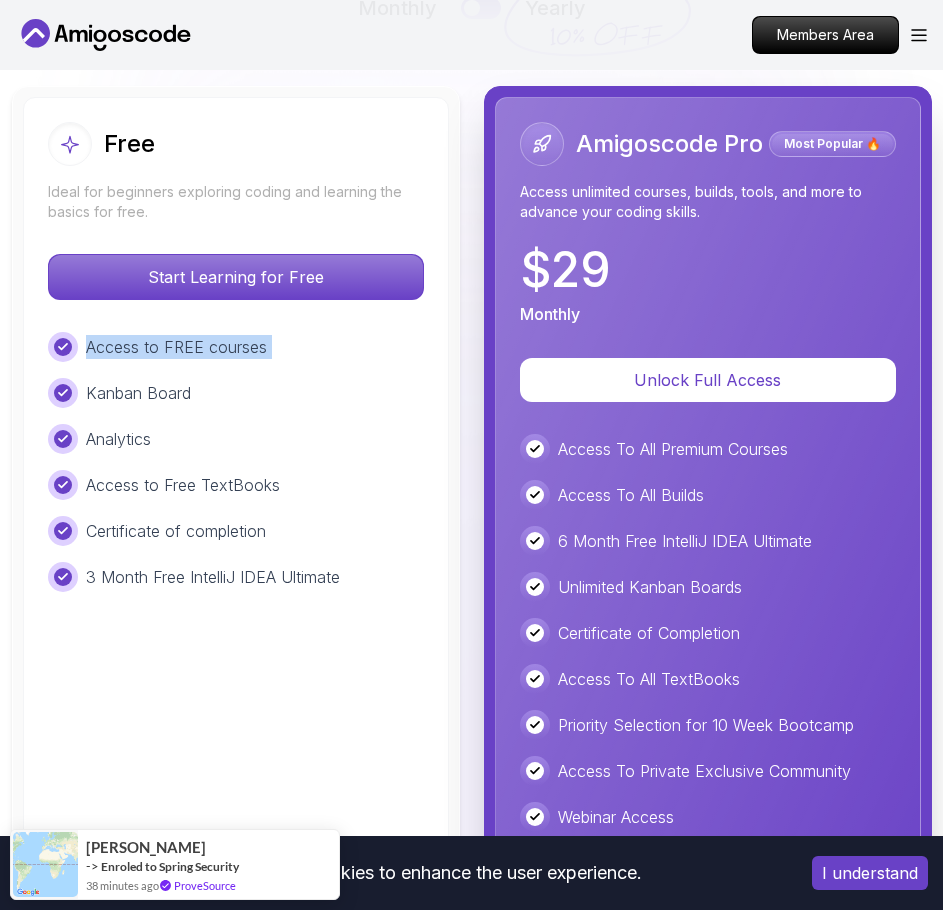 click on "Access to FREE courses" at bounding box center [176, 347] 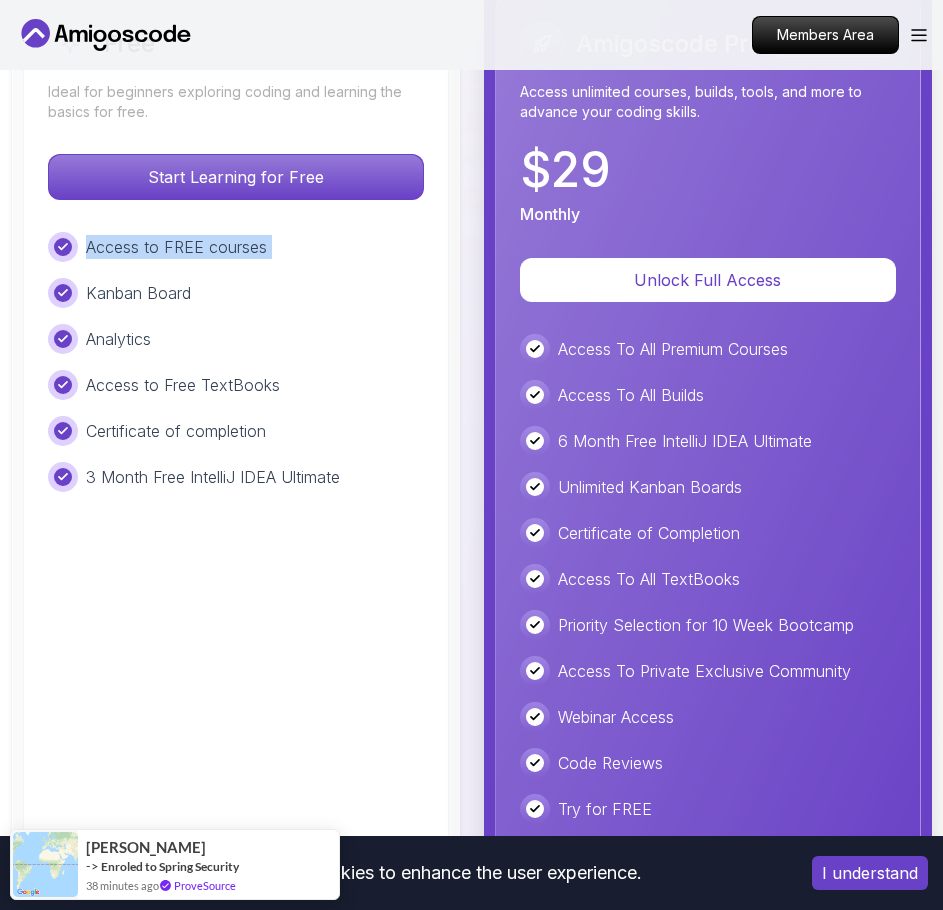 scroll, scrollTop: 4858, scrollLeft: 0, axis: vertical 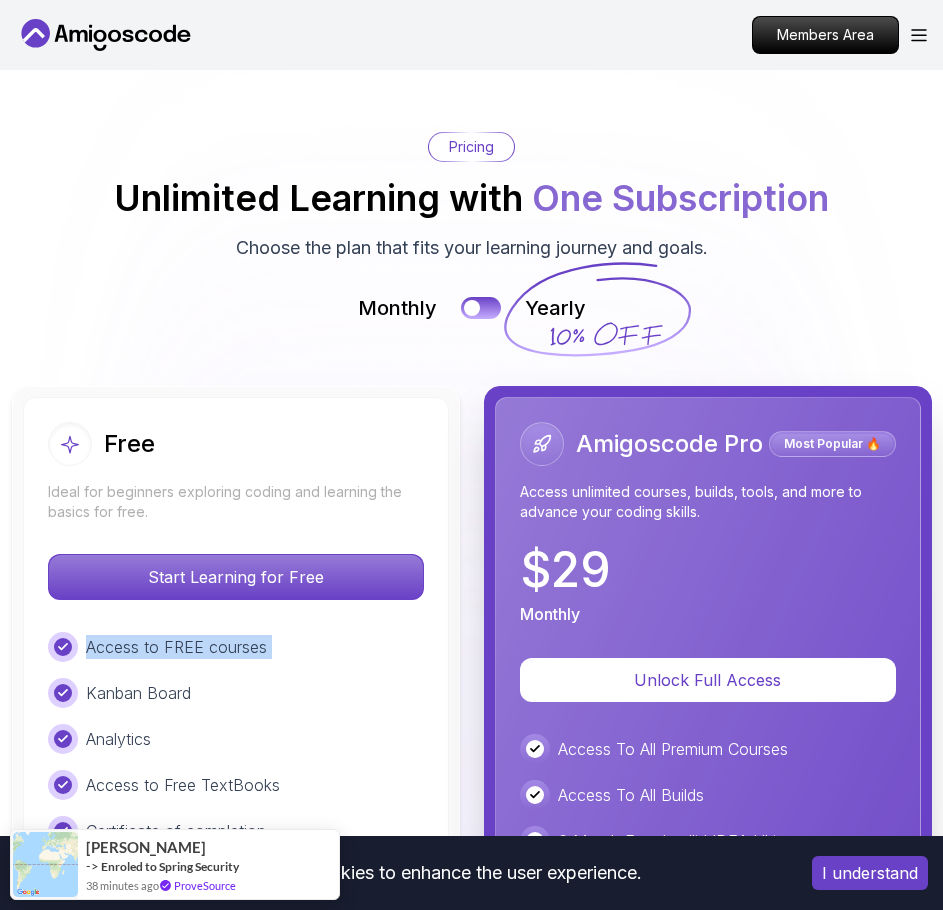 click 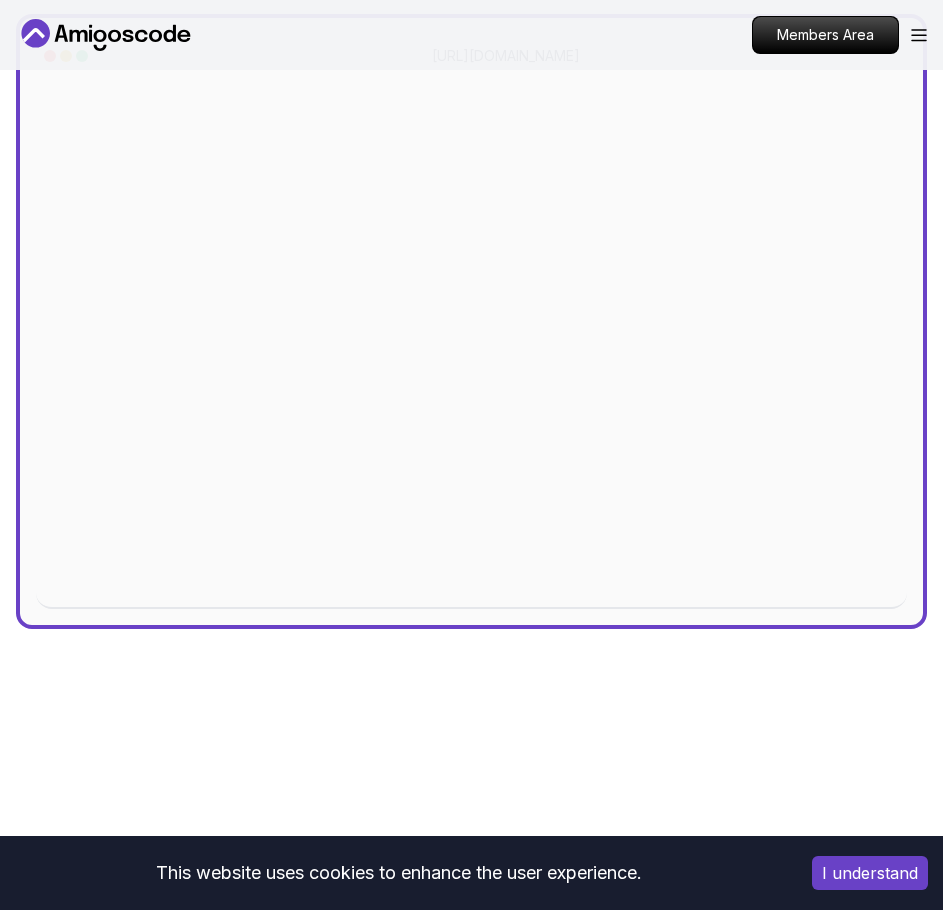 scroll, scrollTop: 1800, scrollLeft: 0, axis: vertical 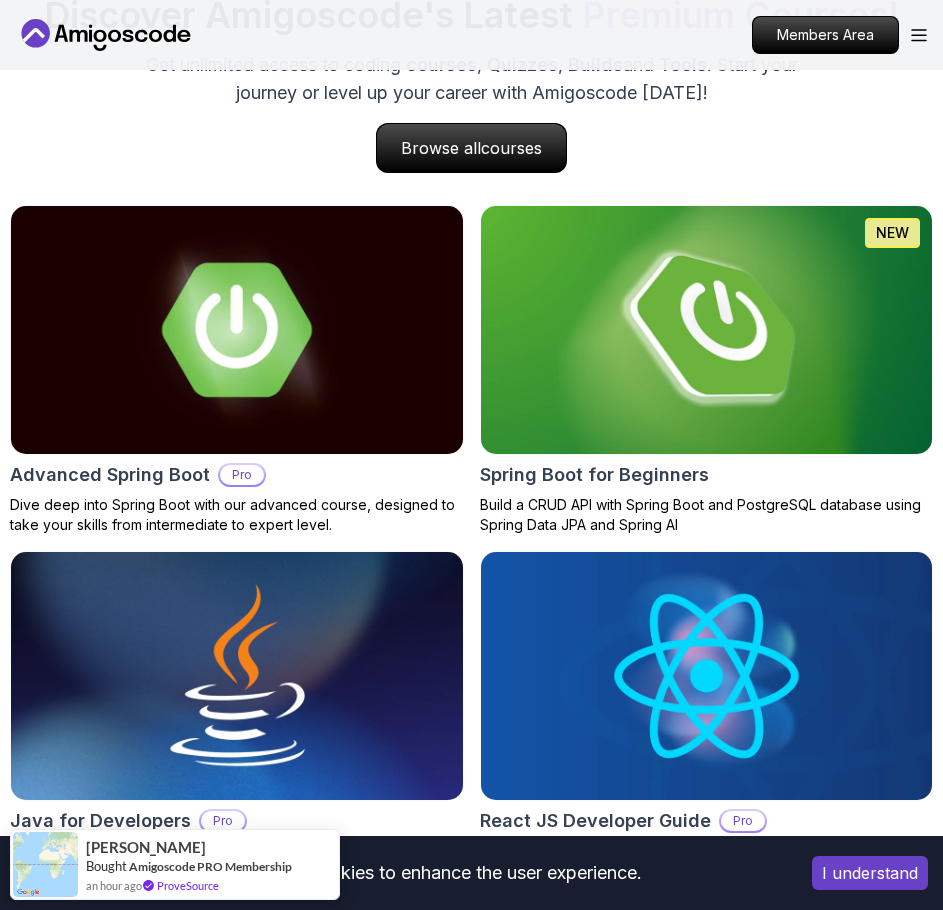click at bounding box center [706, 330] 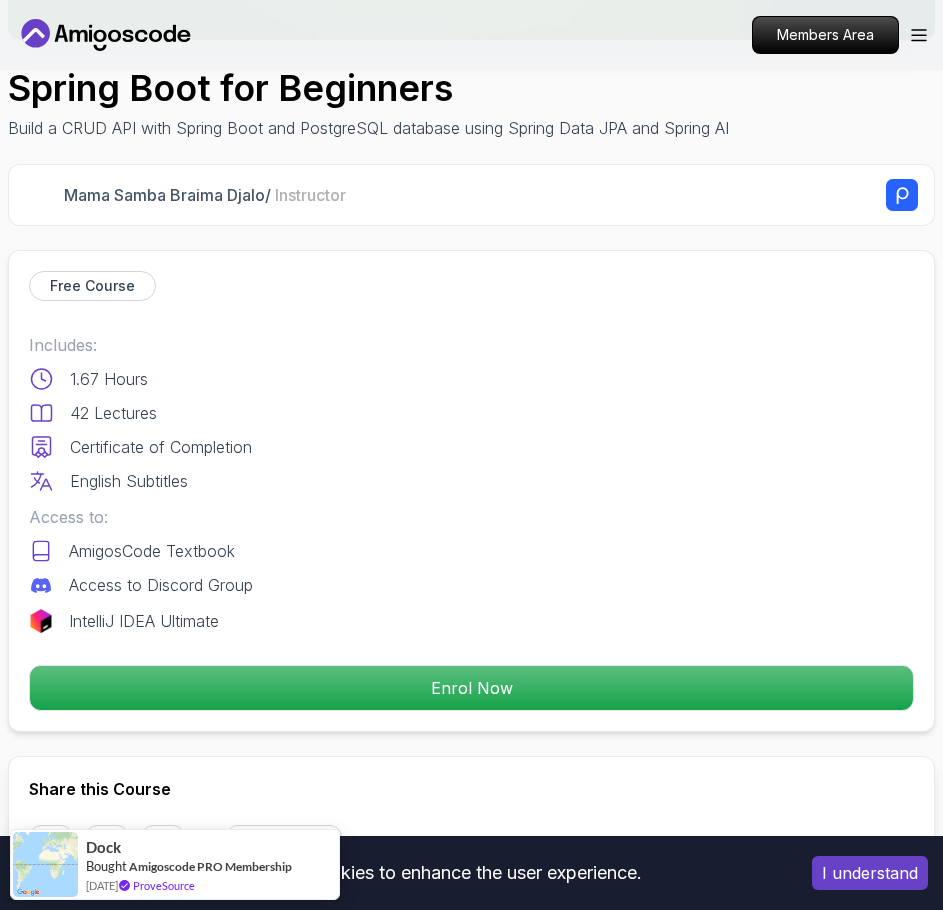 scroll, scrollTop: 600, scrollLeft: 0, axis: vertical 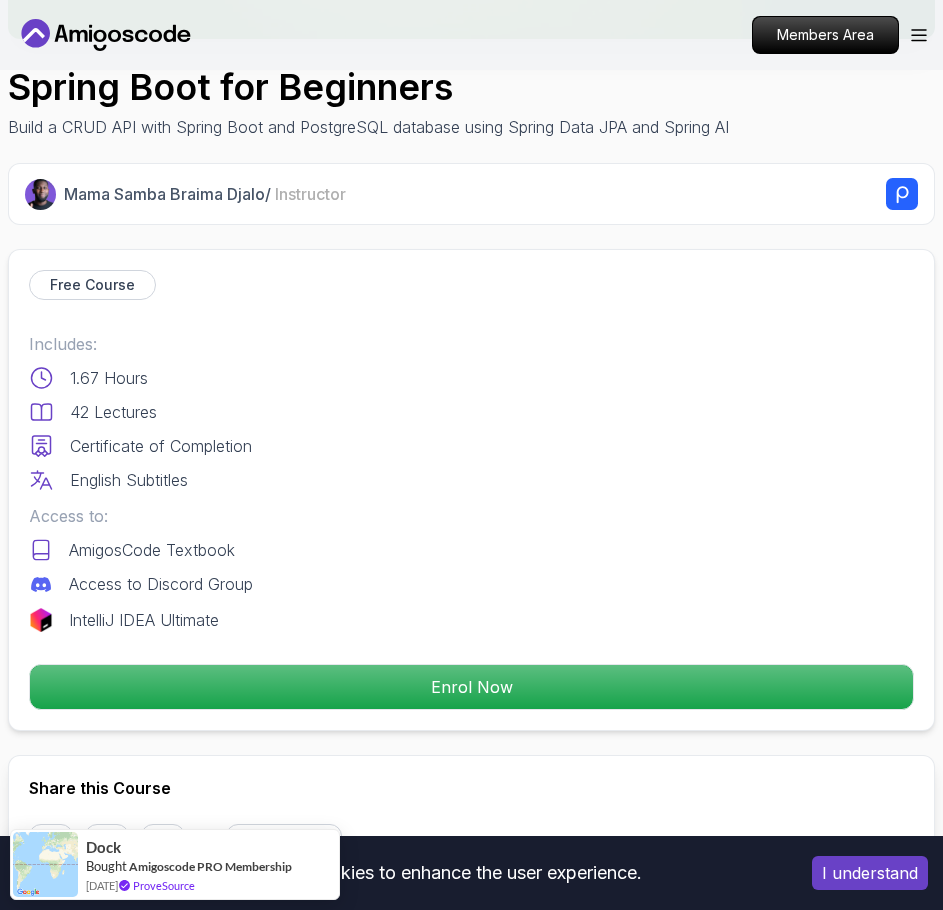 click on "Certificate of Completion" at bounding box center (161, 446) 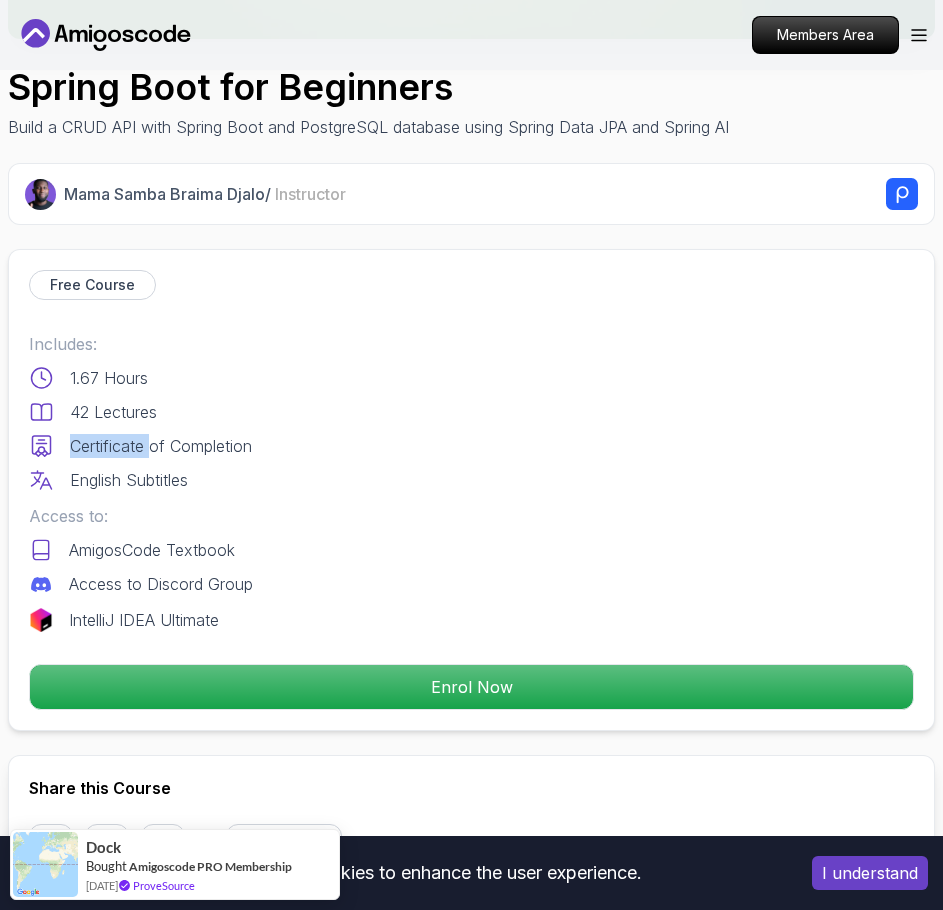 click on "Certificate of Completion" at bounding box center (161, 446) 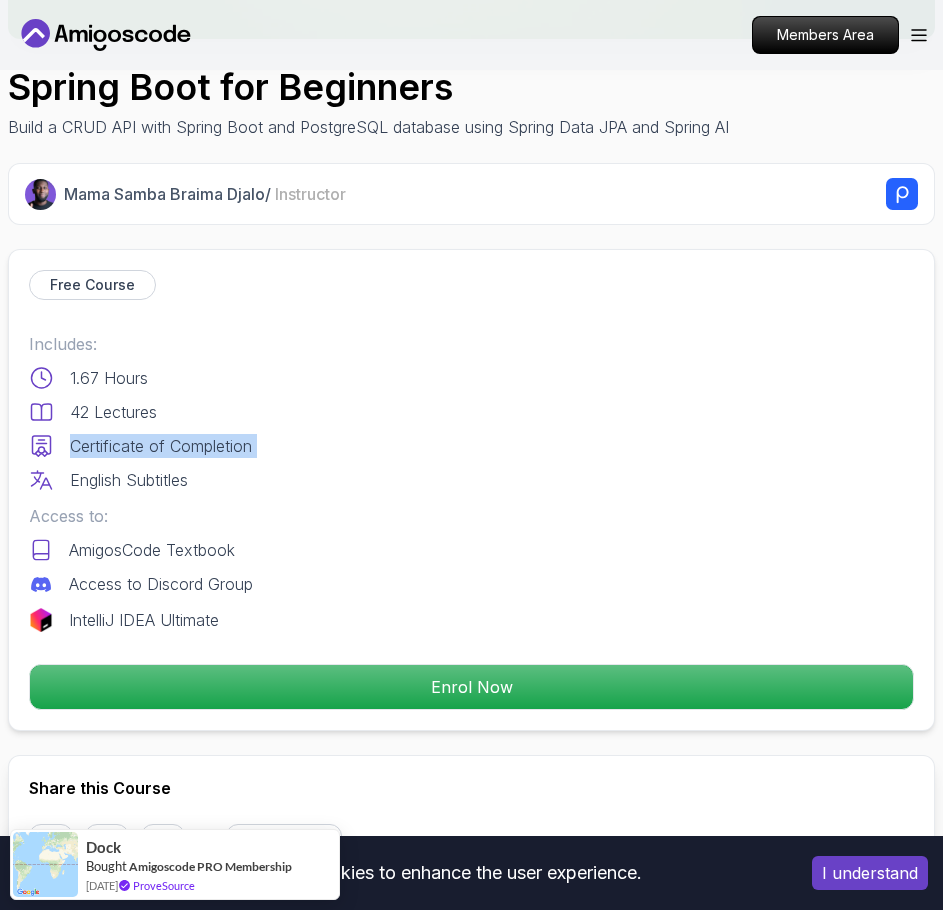click on "Certificate of Completion" at bounding box center [161, 446] 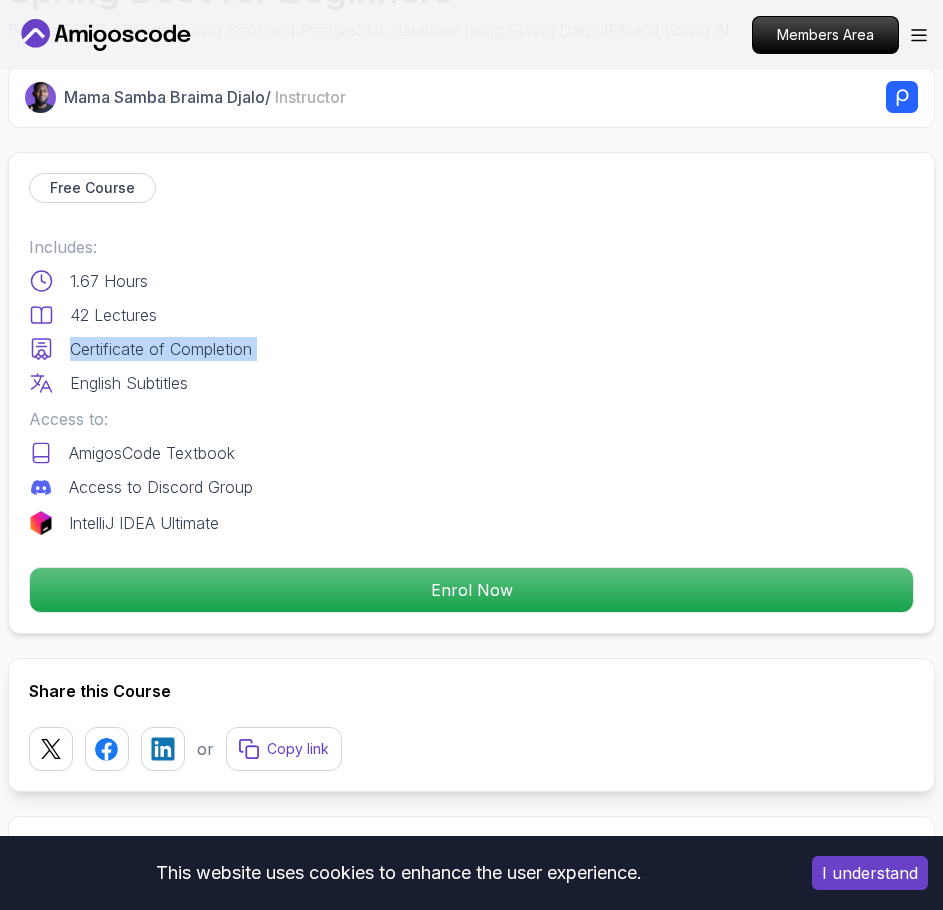 scroll, scrollTop: 700, scrollLeft: 0, axis: vertical 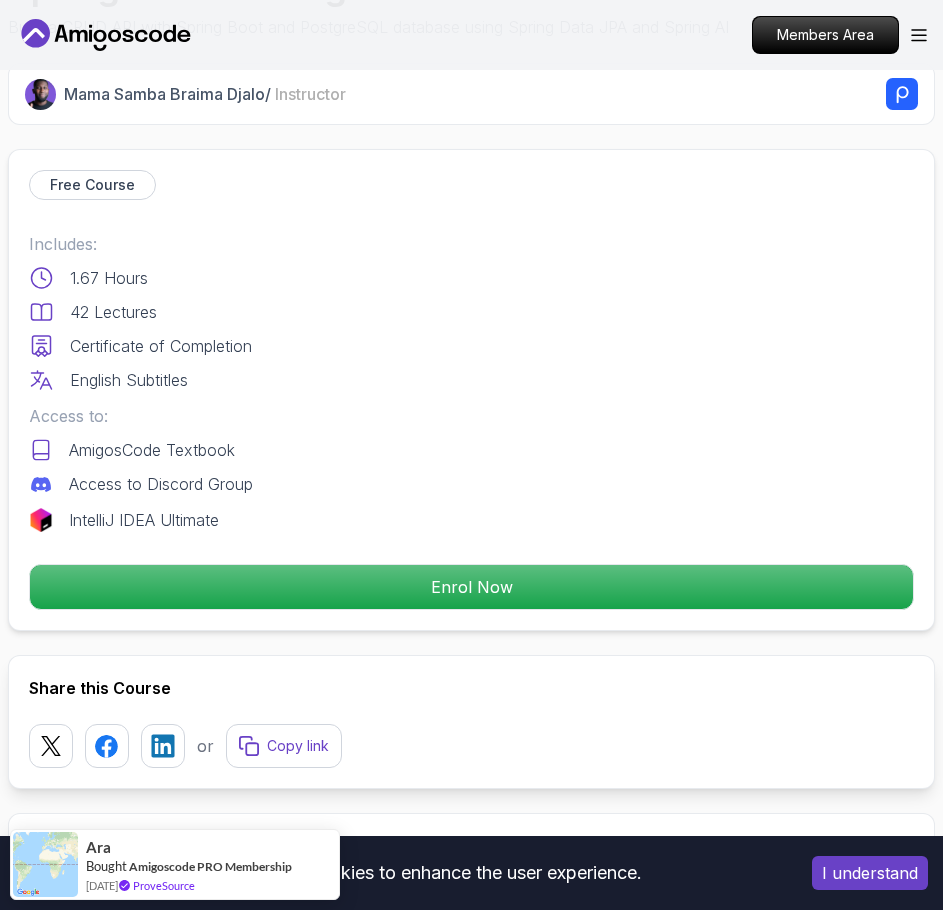 click on "AmigosCode Textbook" at bounding box center [152, 450] 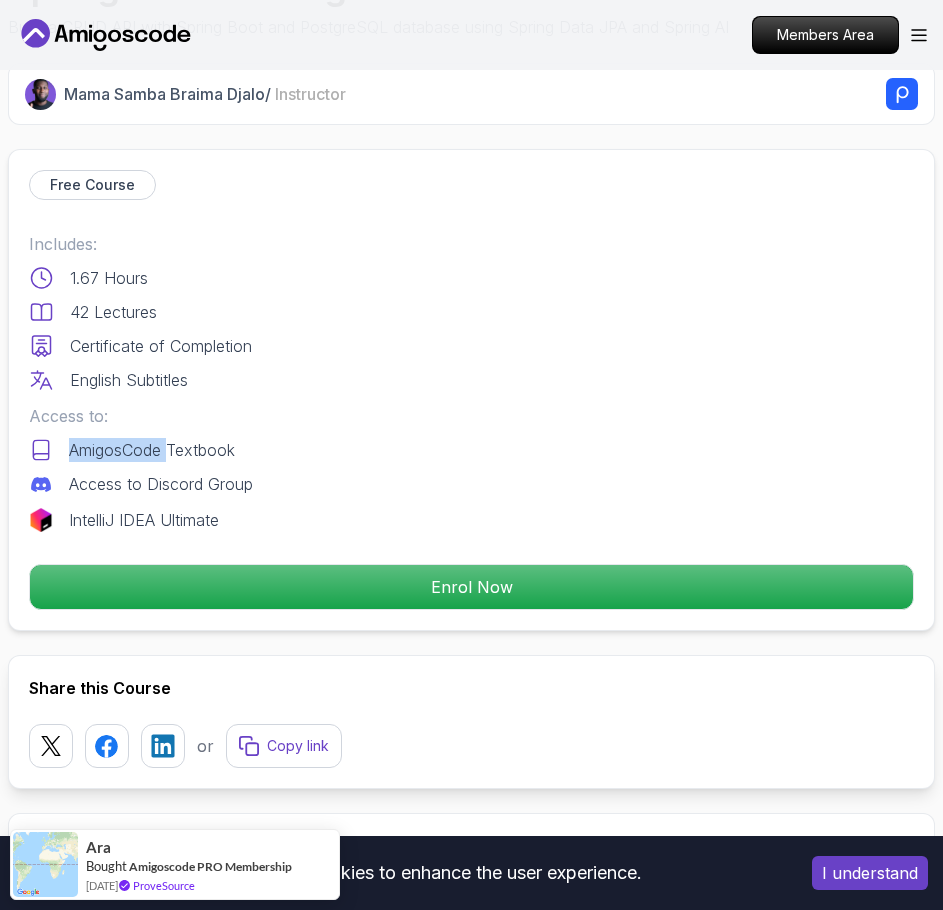 click on "AmigosCode Textbook" at bounding box center [152, 450] 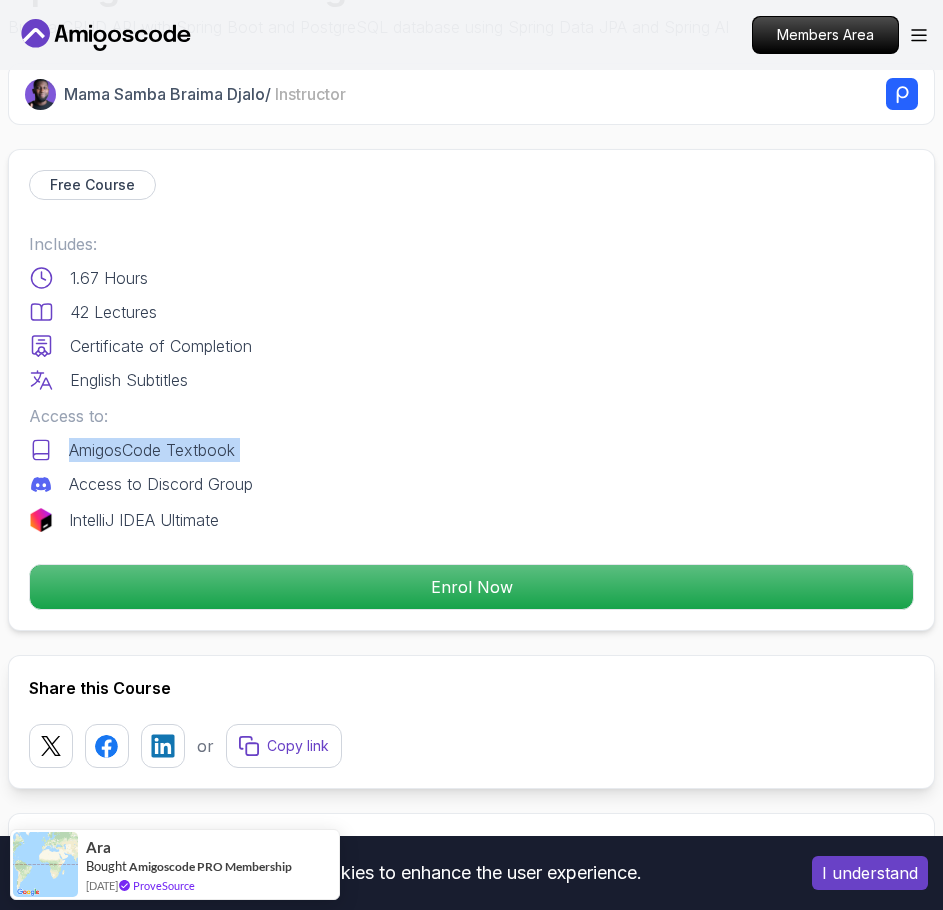 click on "AmigosCode Textbook" at bounding box center (152, 450) 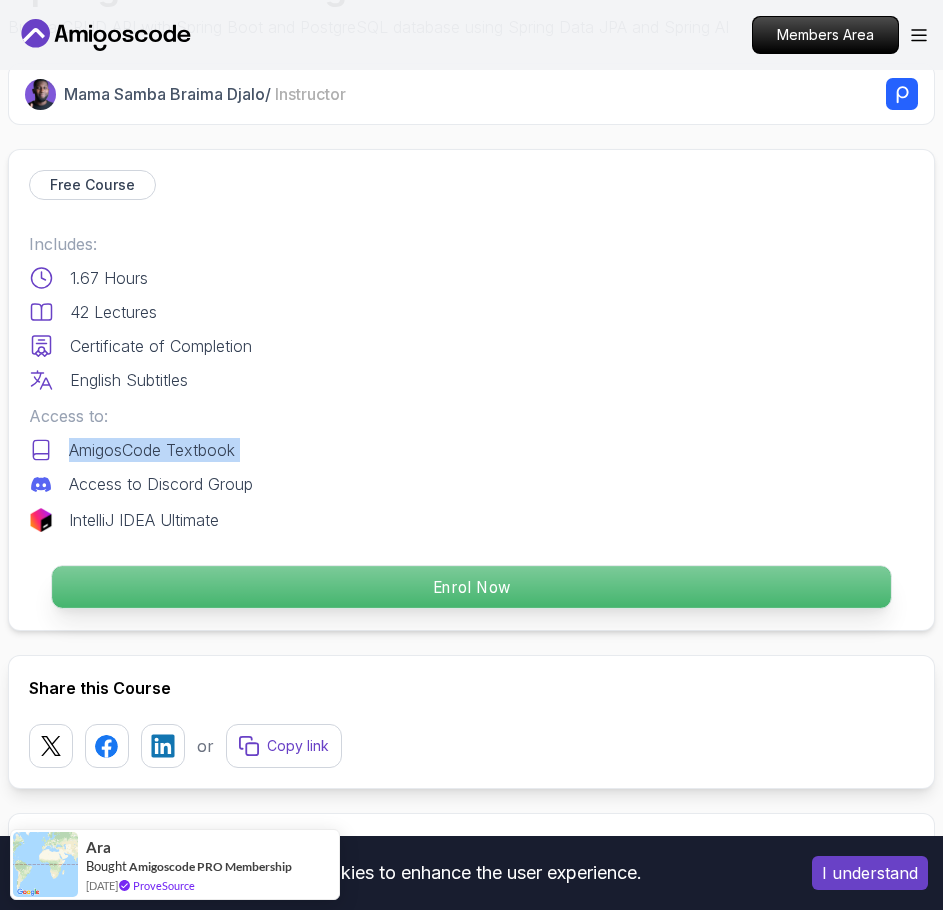 click on "Enrol Now" at bounding box center [471, 588] 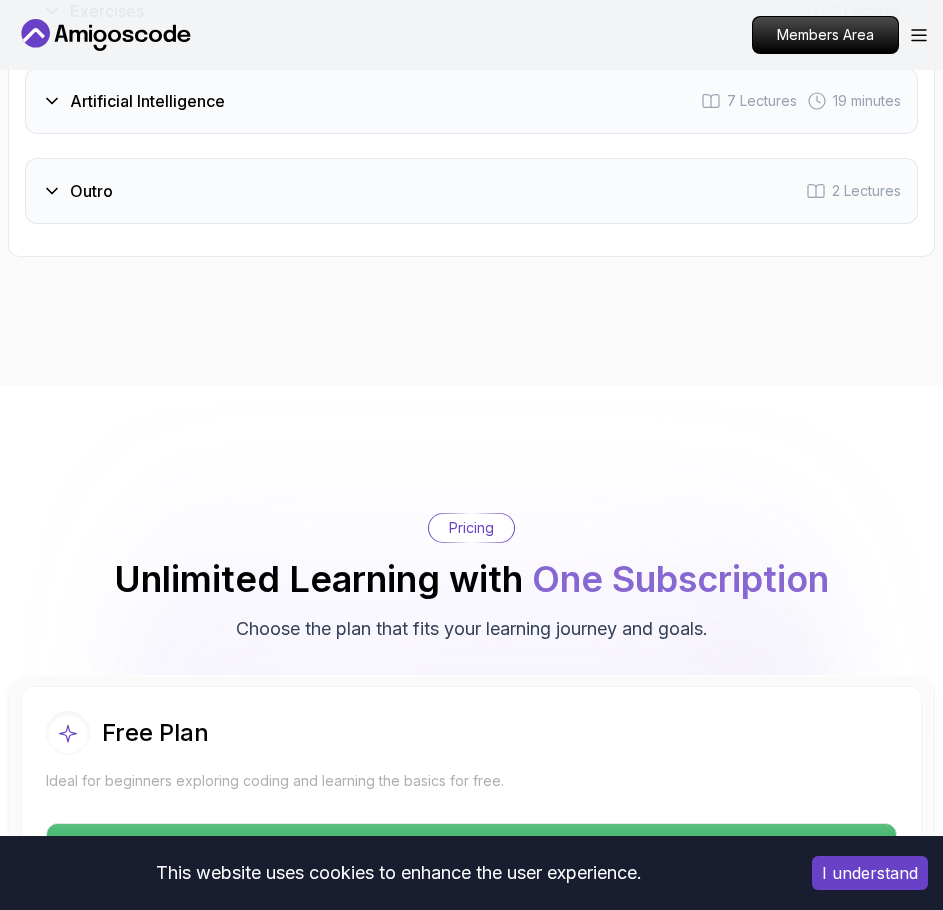 scroll, scrollTop: 4797, scrollLeft: 0, axis: vertical 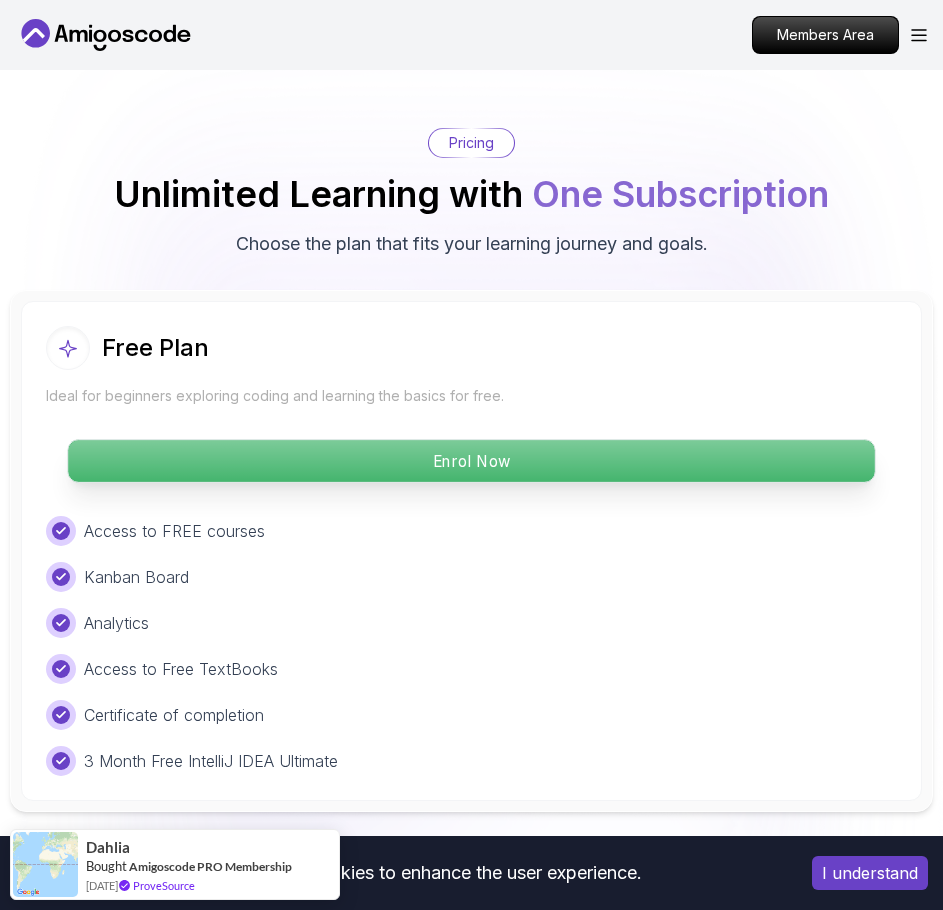 click on "Enrol Now" at bounding box center (471, 462) 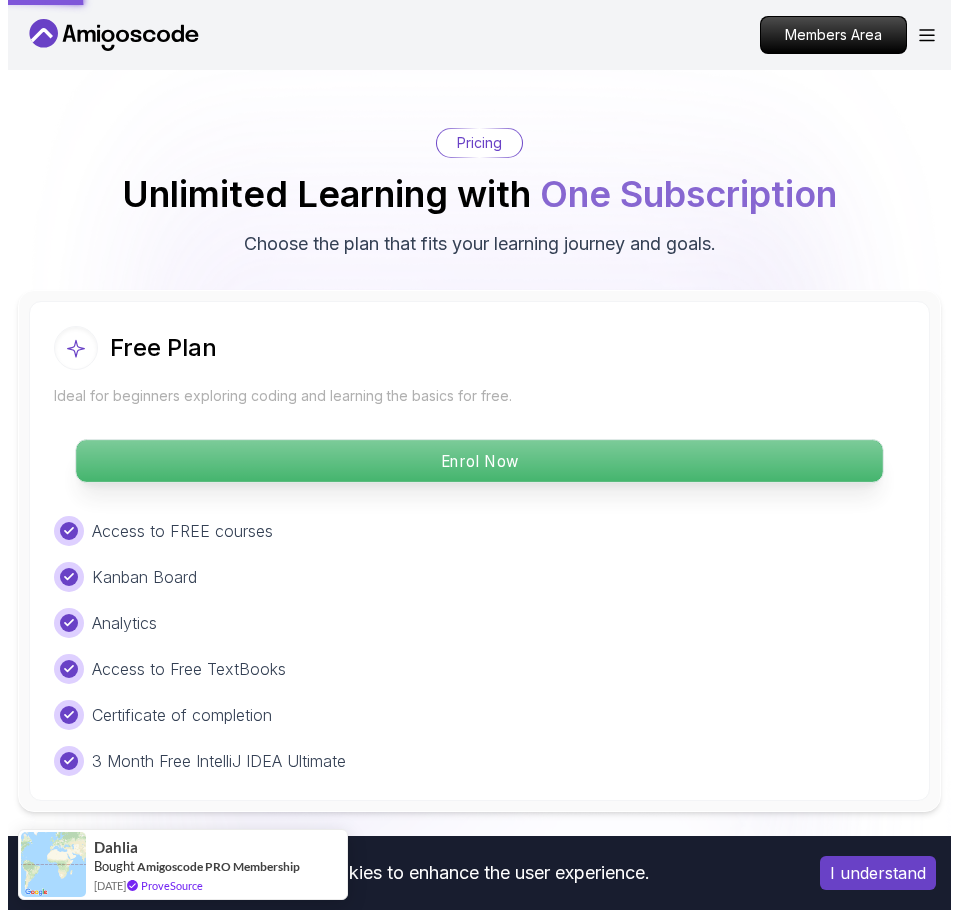 scroll, scrollTop: 0, scrollLeft: 0, axis: both 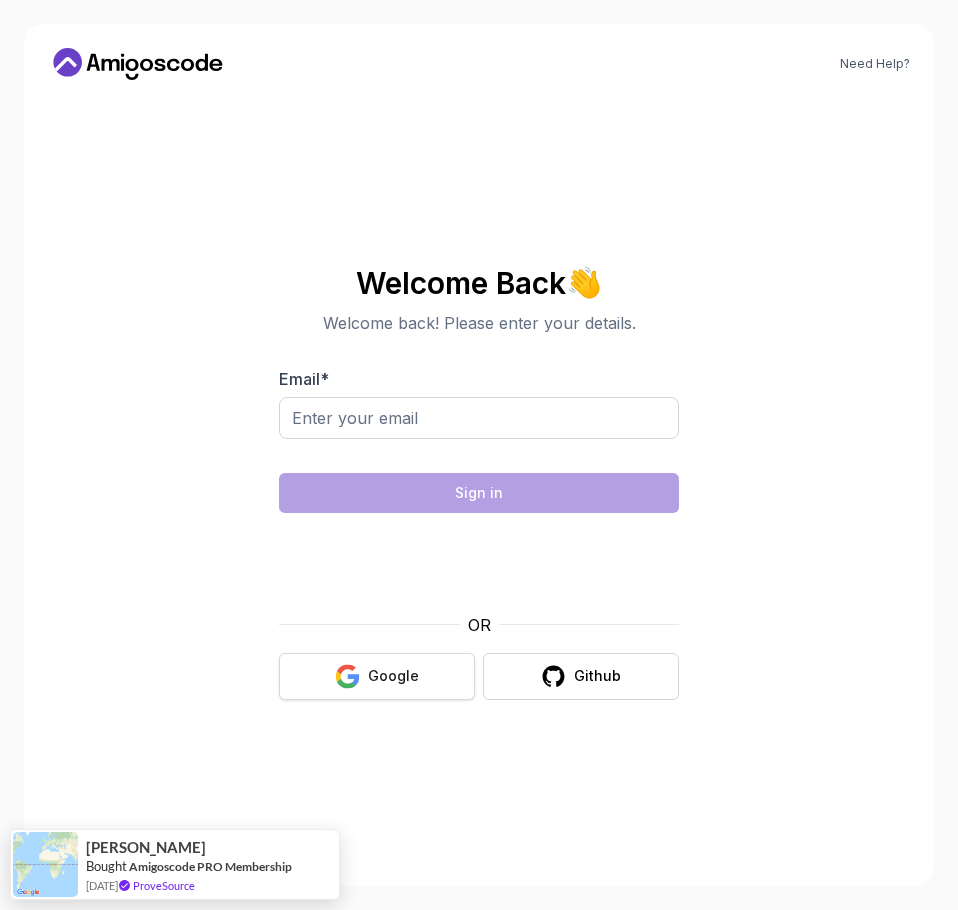 click 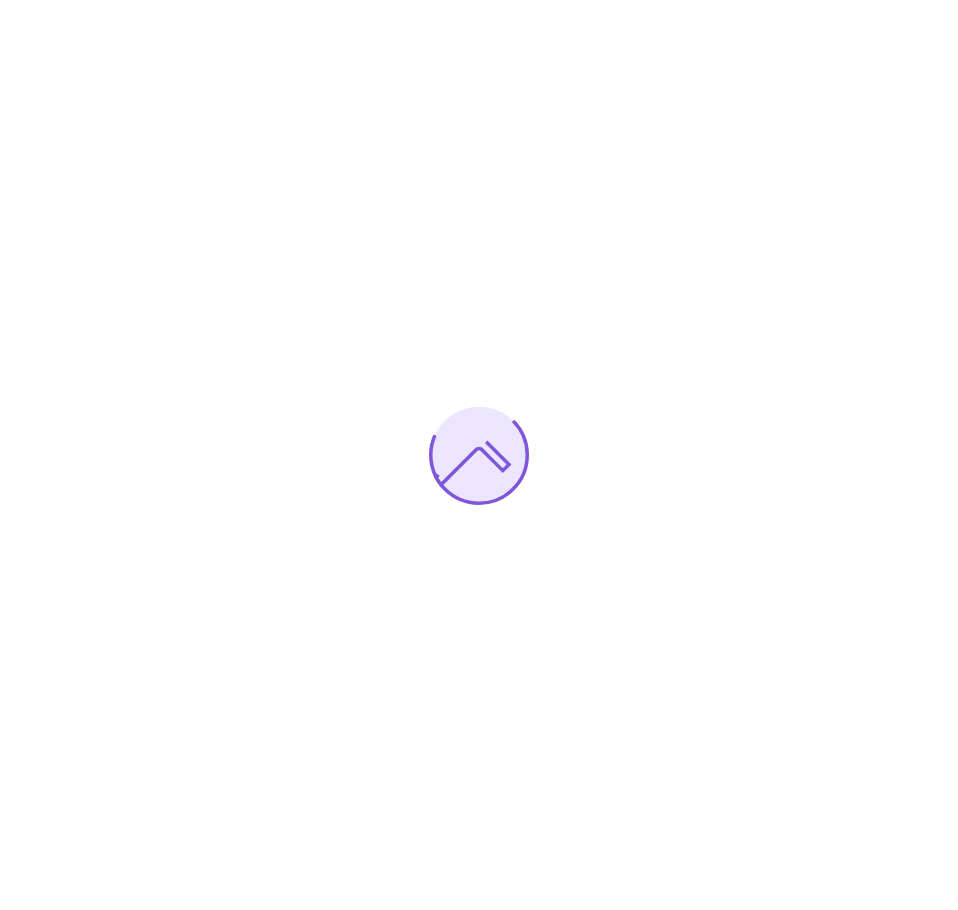 scroll, scrollTop: 0, scrollLeft: 0, axis: both 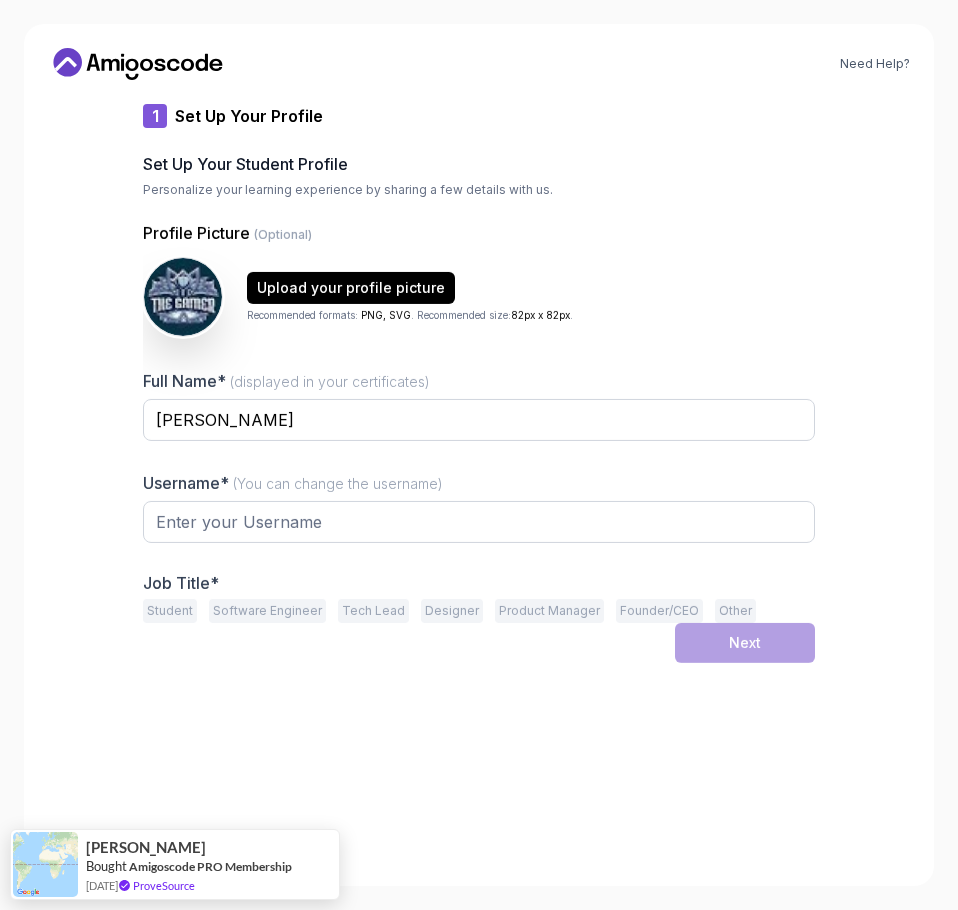 type on "spicybeetle6fbe2" 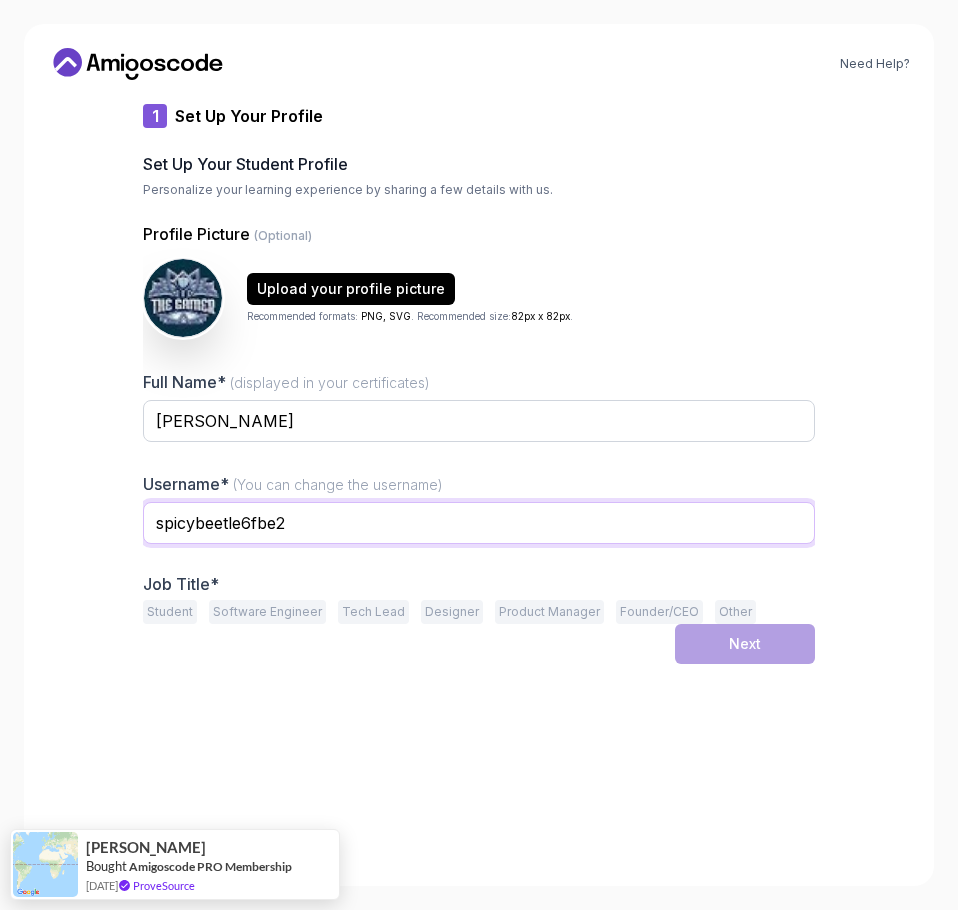 click on "spicybeetle6fbe2" at bounding box center (479, 523) 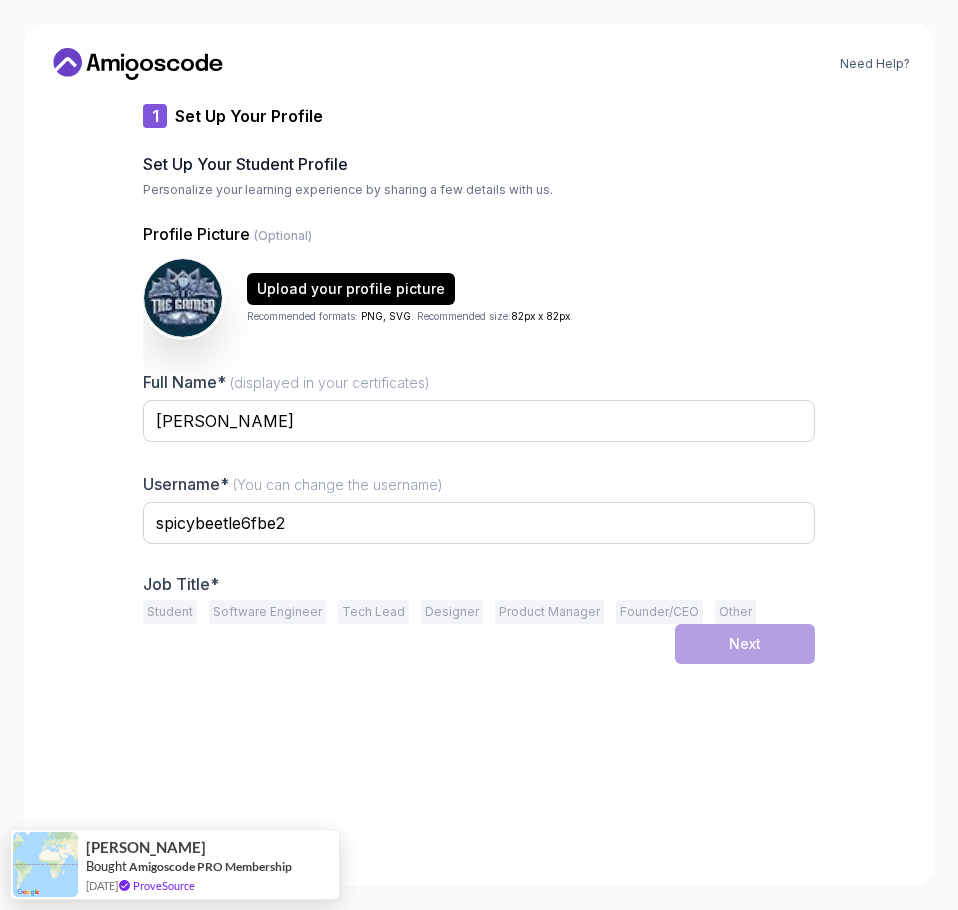 click on "1 Set Up Your Profile 1 Set Up Your Profile 2 Let's Get to Know You Set Up Your Student Profile Personalize your learning experience by sharing a few details with us. Profile Picture   (Optional) Upload your profile picture Recommended formats:   PNG, SVG . Recommended size:  82px x 82px . Full Name*   (displayed in your certificates) [PERSON_NAME] Username*   (You can change the username) spicybeetle6fbe2 Job Title* Student Software Engineer Tech Lead Designer Product Manager Founder/CEO Other Next" at bounding box center [479, 483] 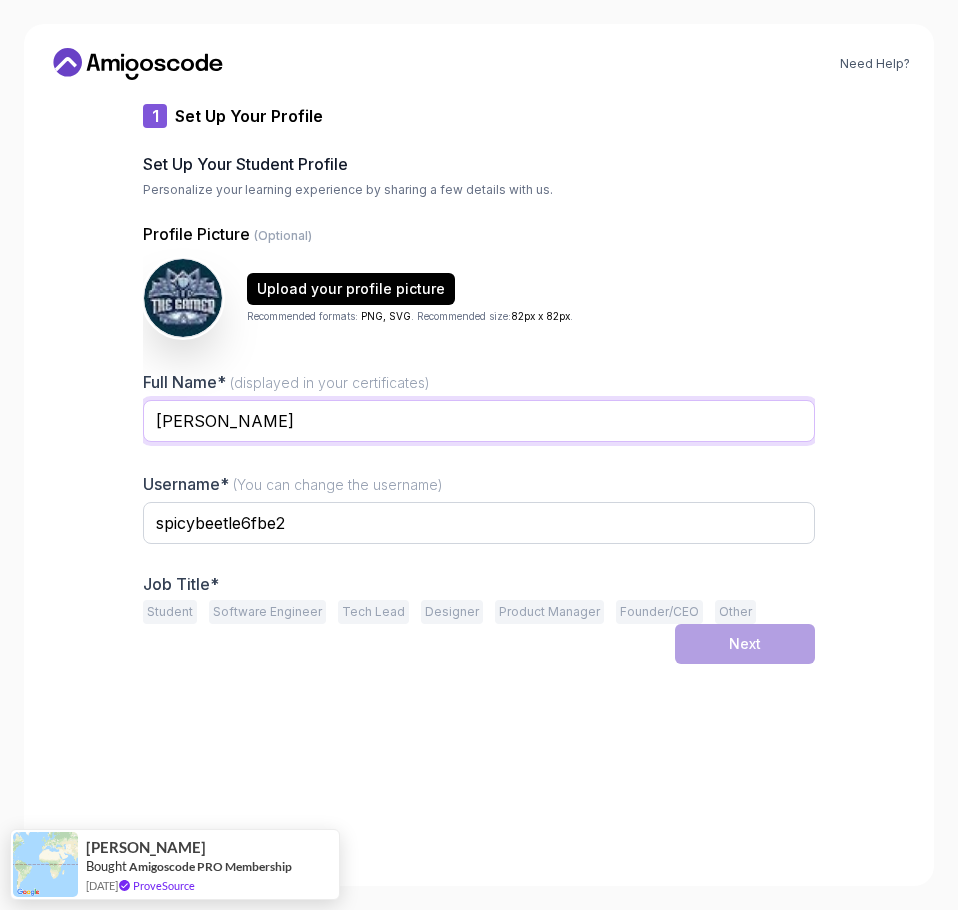 click on "[PERSON_NAME]" at bounding box center [479, 421] 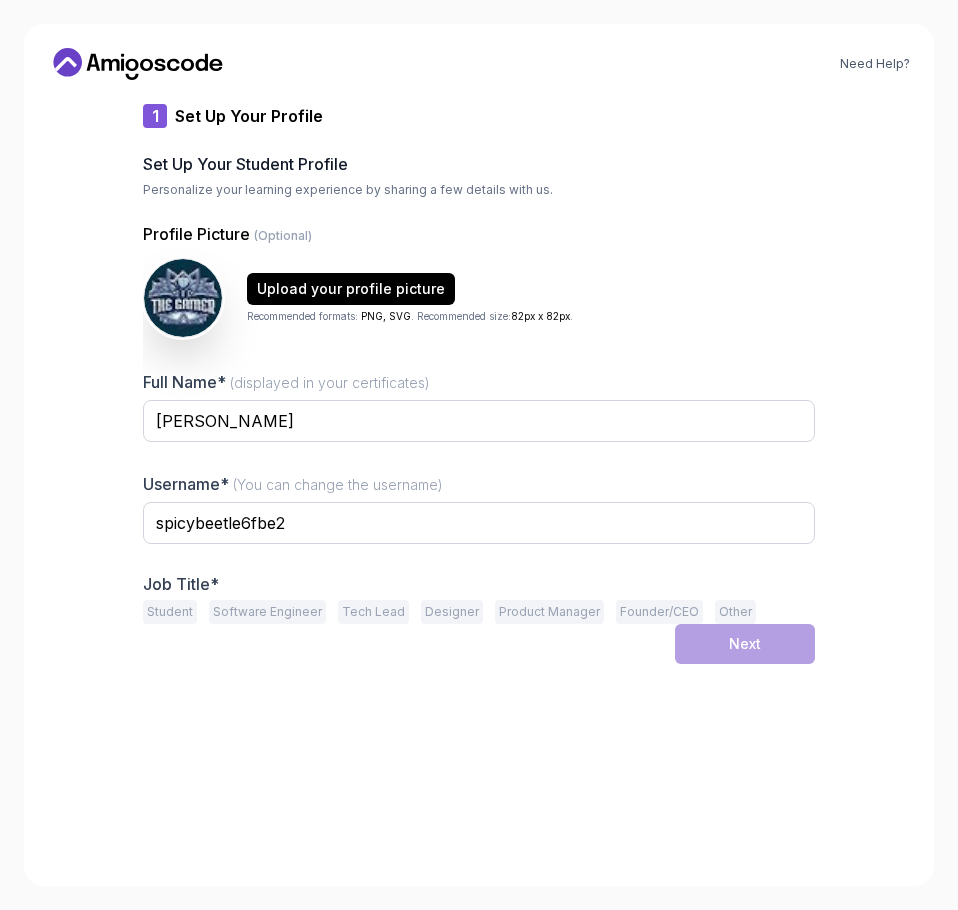 click on "Job Title*" at bounding box center [479, 584] 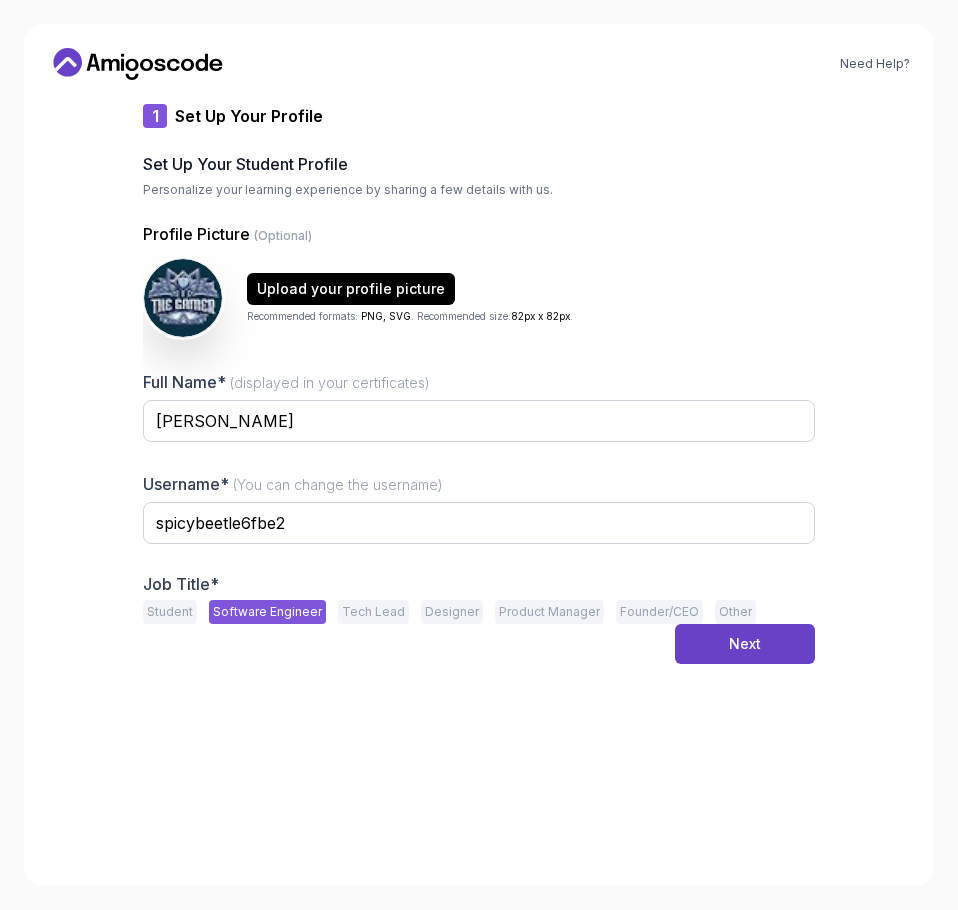 click on "Software Engineer" at bounding box center (267, 612) 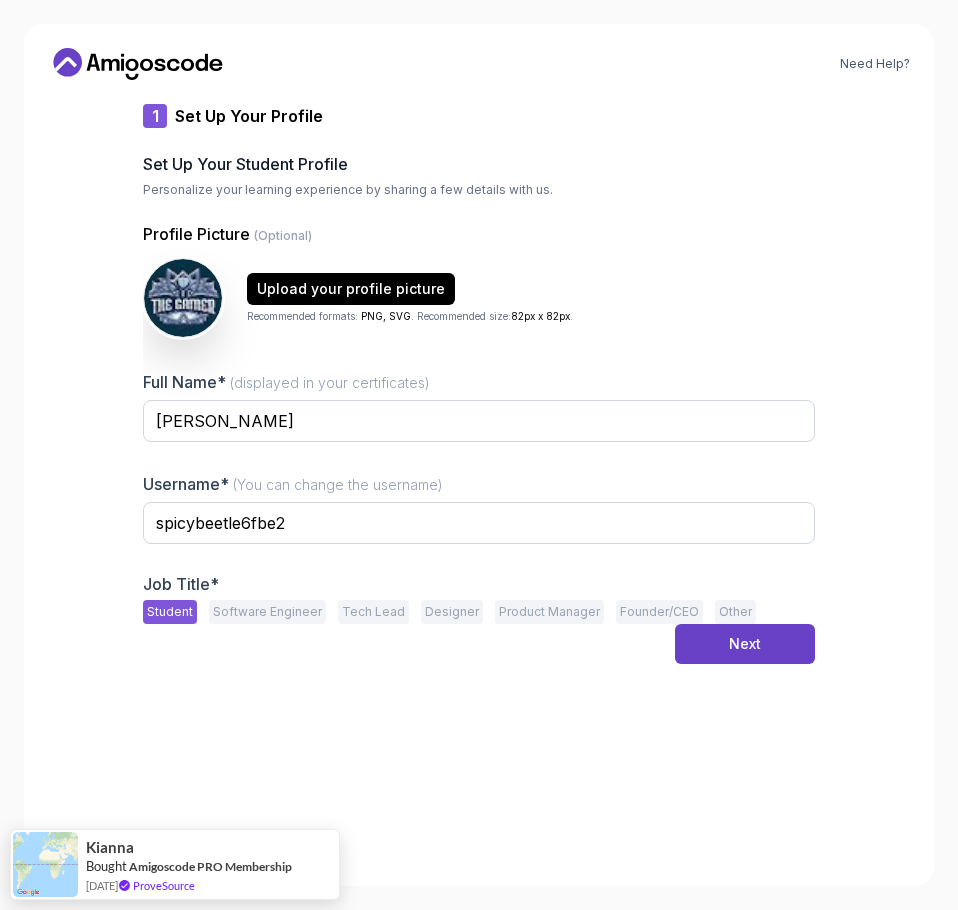 click on "1 Set Up Your Profile 1 Set Up Your Profile 2 Let's Get to Know You Set Up Your Student Profile Personalize your learning experience by sharing a few details with us. Profile Picture   (Optional) Upload your profile picture Recommended formats:   PNG, SVG . Recommended size:  82px x 82px . Full Name*   (displayed in your certificates) [PERSON_NAME] Username*   (You can change the username) spicybeetle6fbe2 Job Title* Student Software Engineer Tech Lead Designer Product Manager Founder/CEO Other Next" at bounding box center [479, 483] 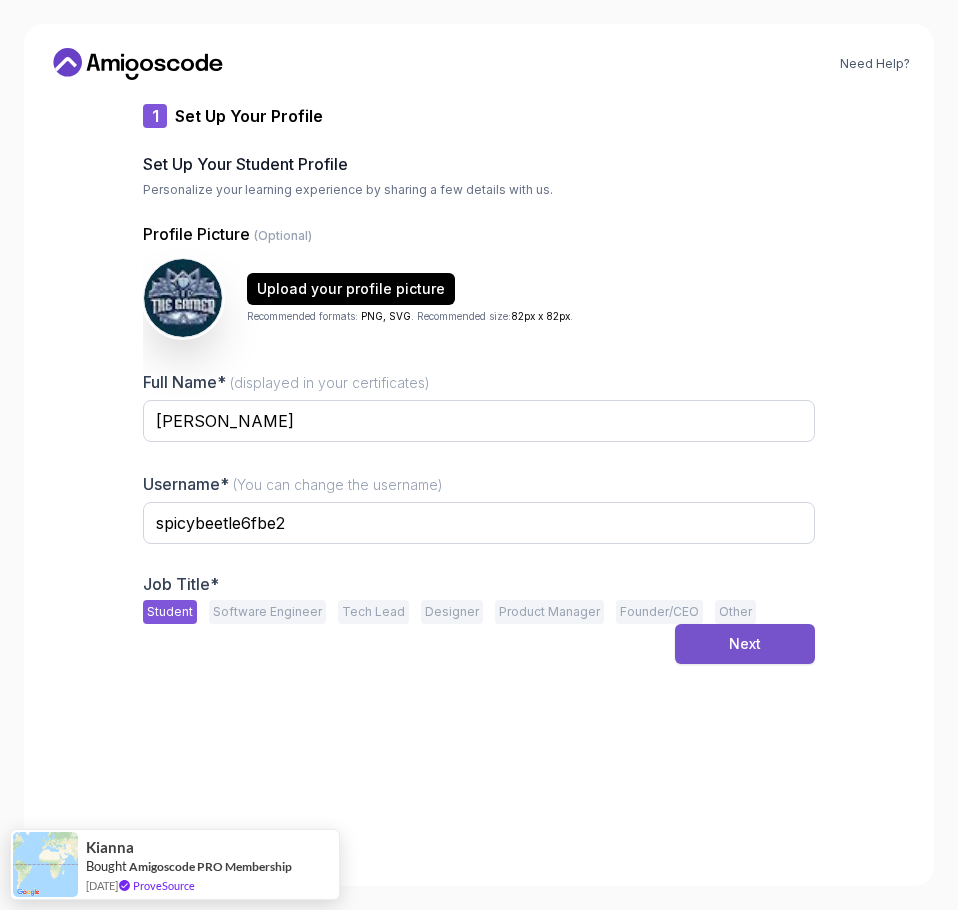 click on "Next" at bounding box center (745, 644) 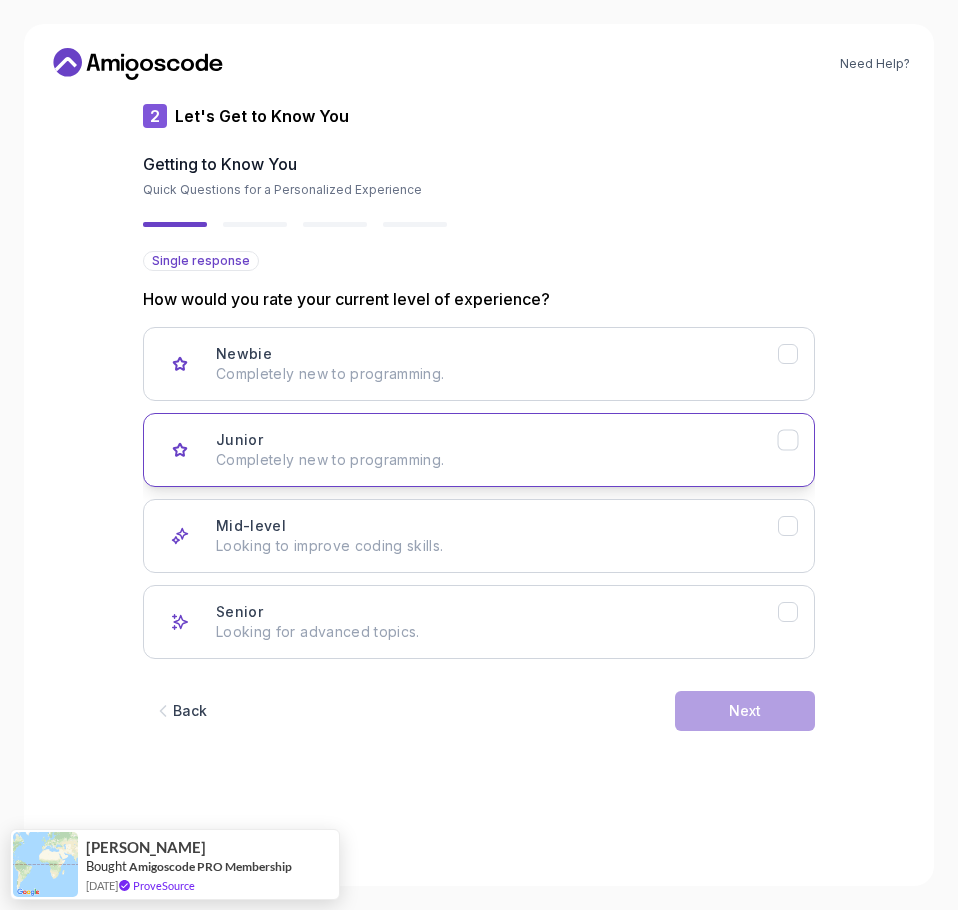 click on "Completely new to programming." at bounding box center (497, 460) 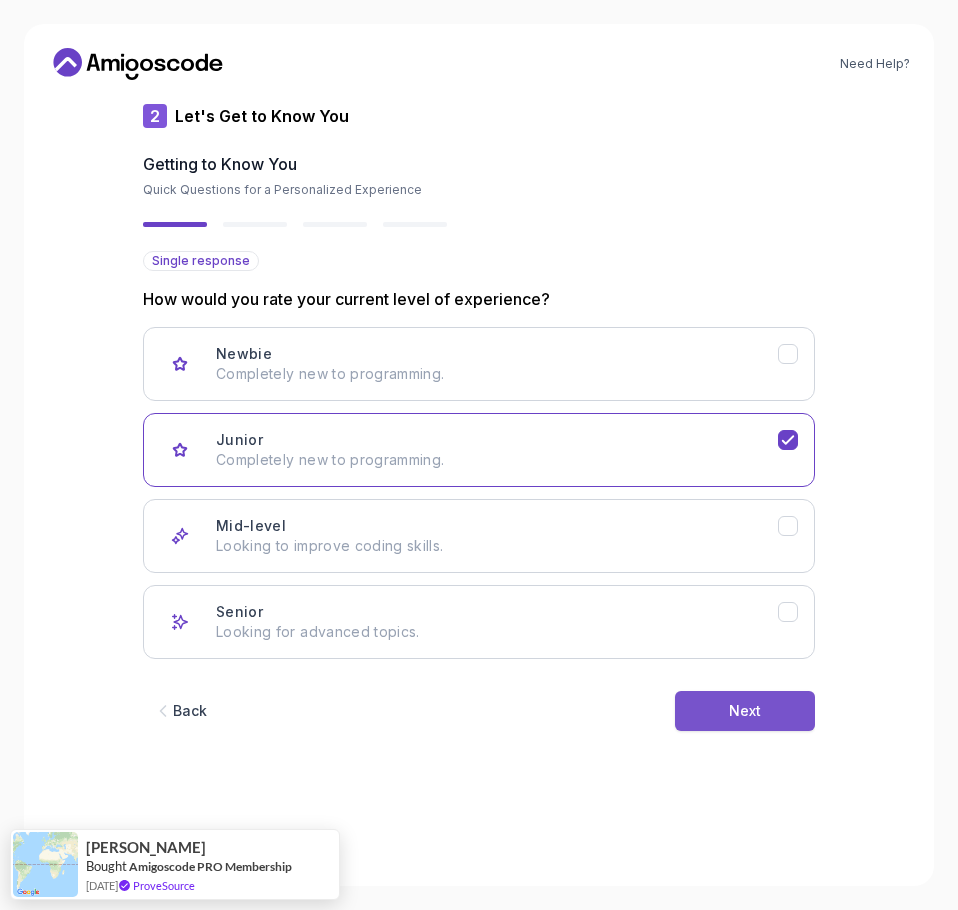 click on "Next" at bounding box center (745, 711) 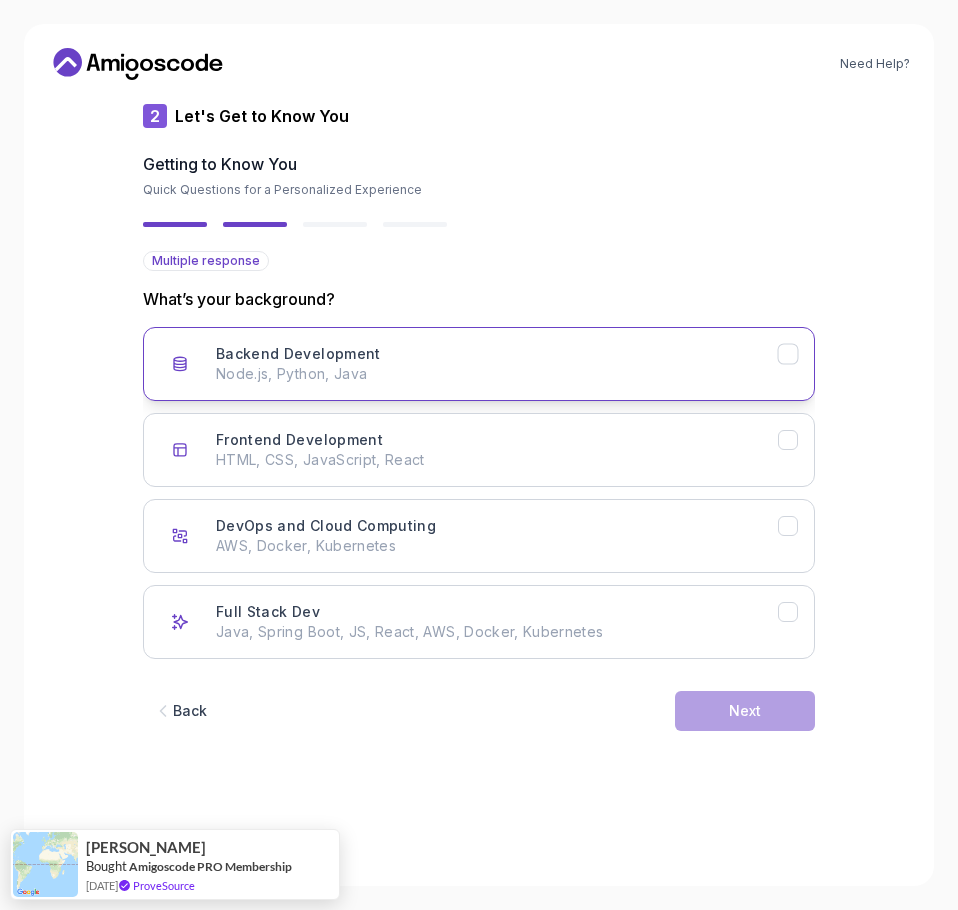 click on "Node.js, Python, Java" at bounding box center [497, 374] 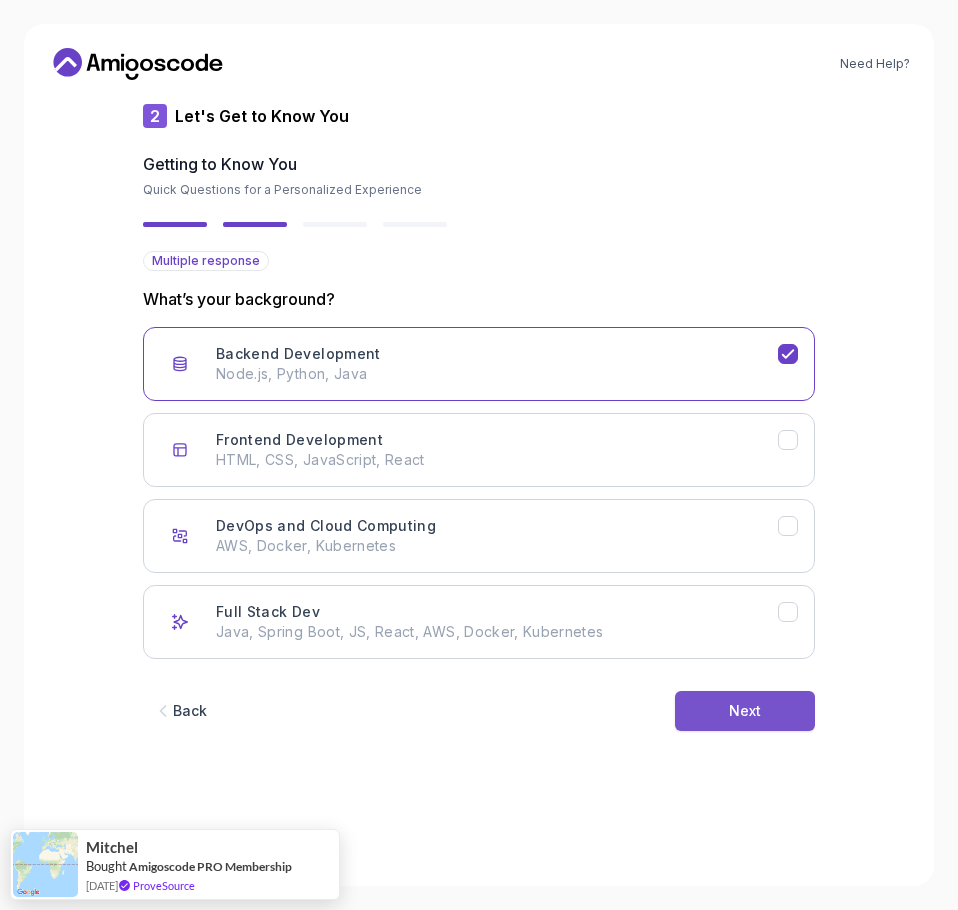 click on "Next" at bounding box center (745, 711) 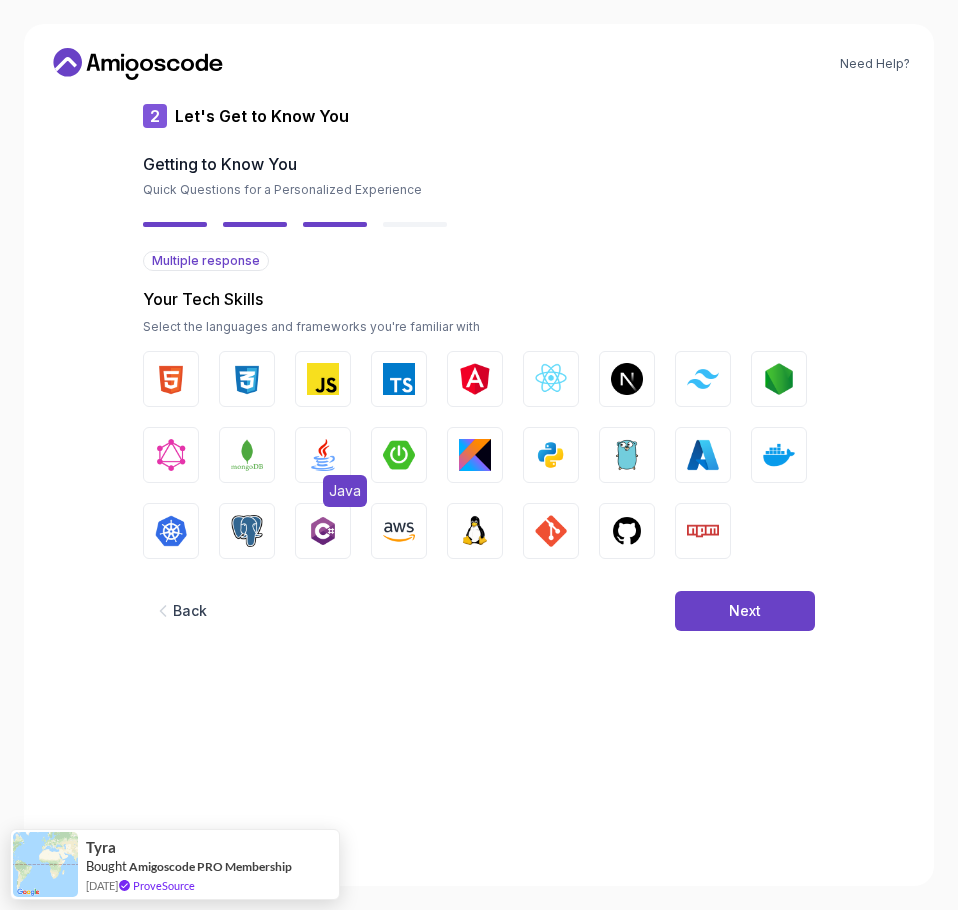 click at bounding box center (323, 455) 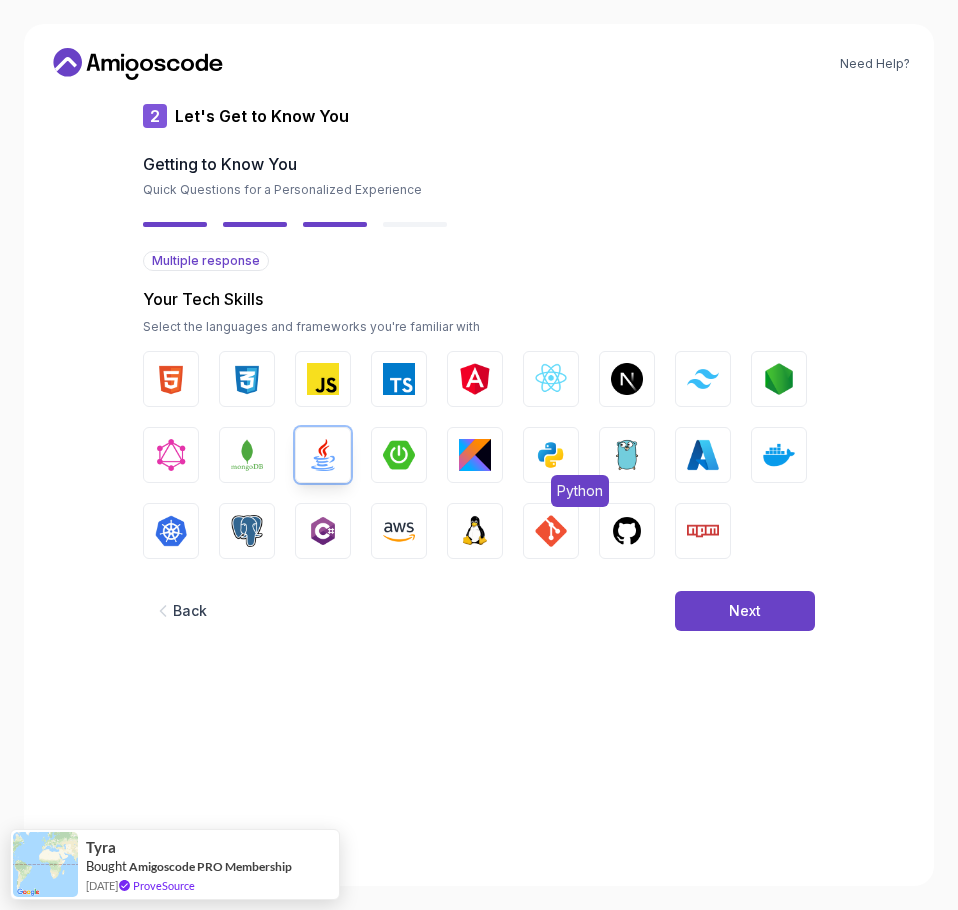 click on "Python" at bounding box center [551, 455] 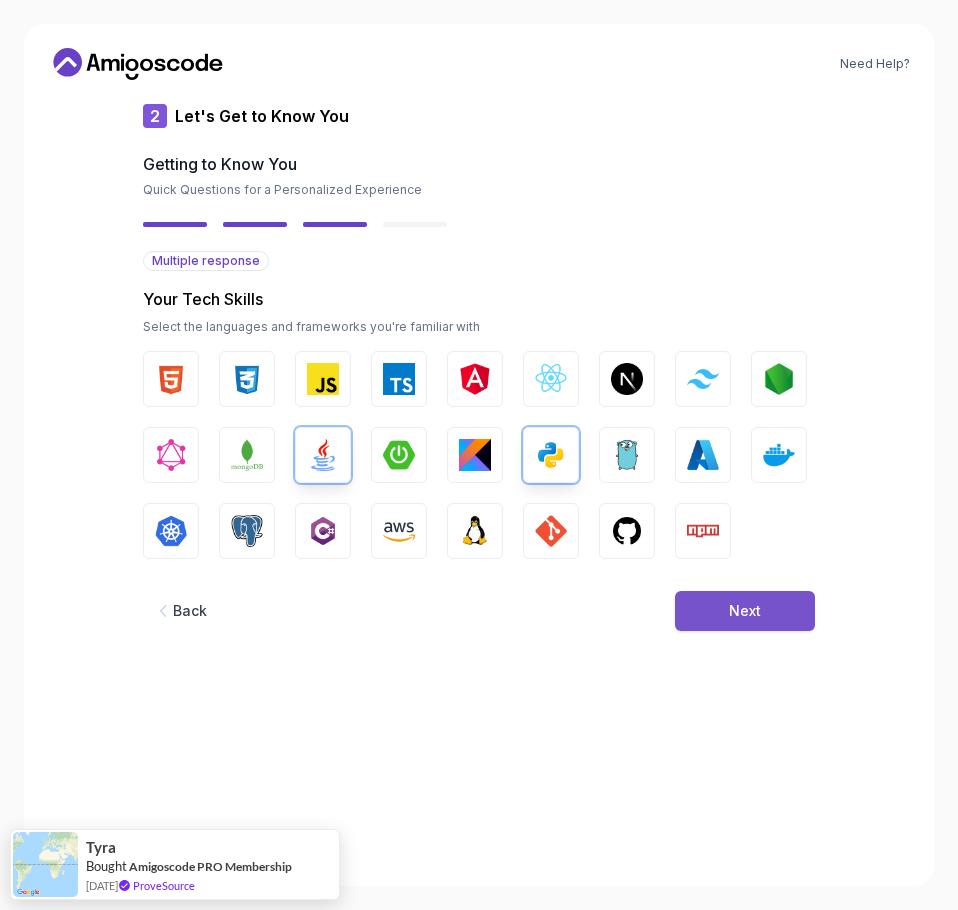 click on "Next" at bounding box center (745, 611) 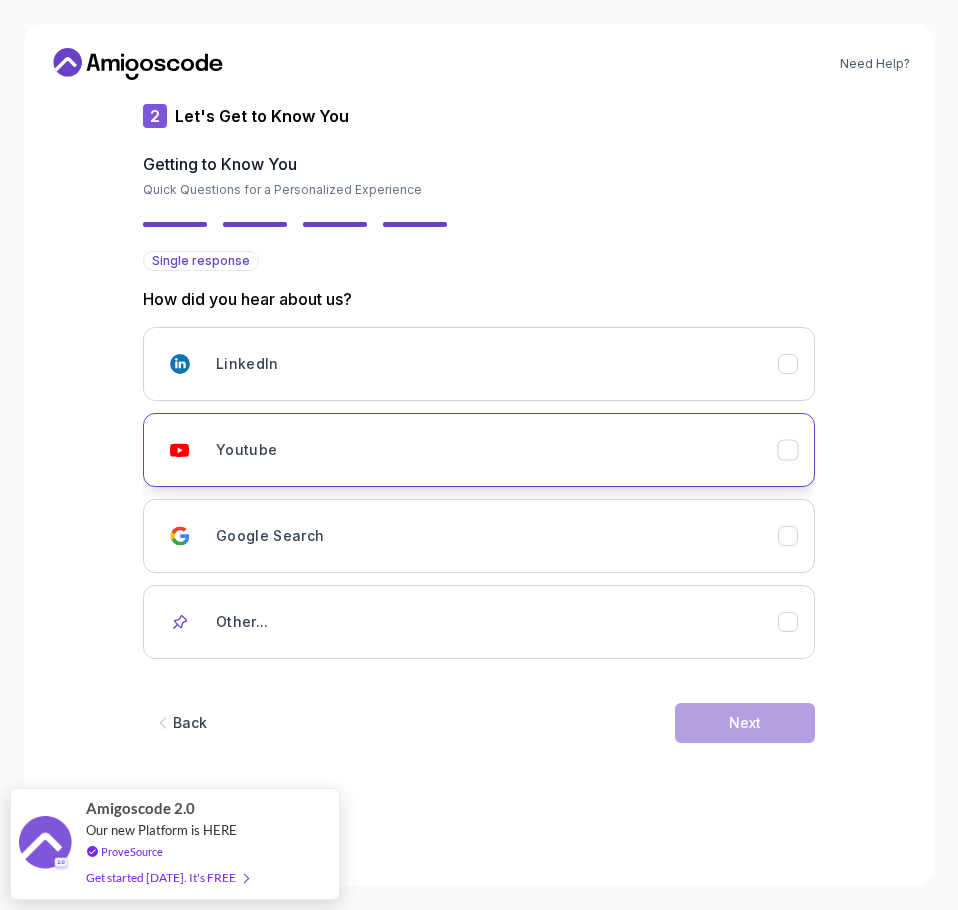 click on "Youtube" at bounding box center [246, 450] 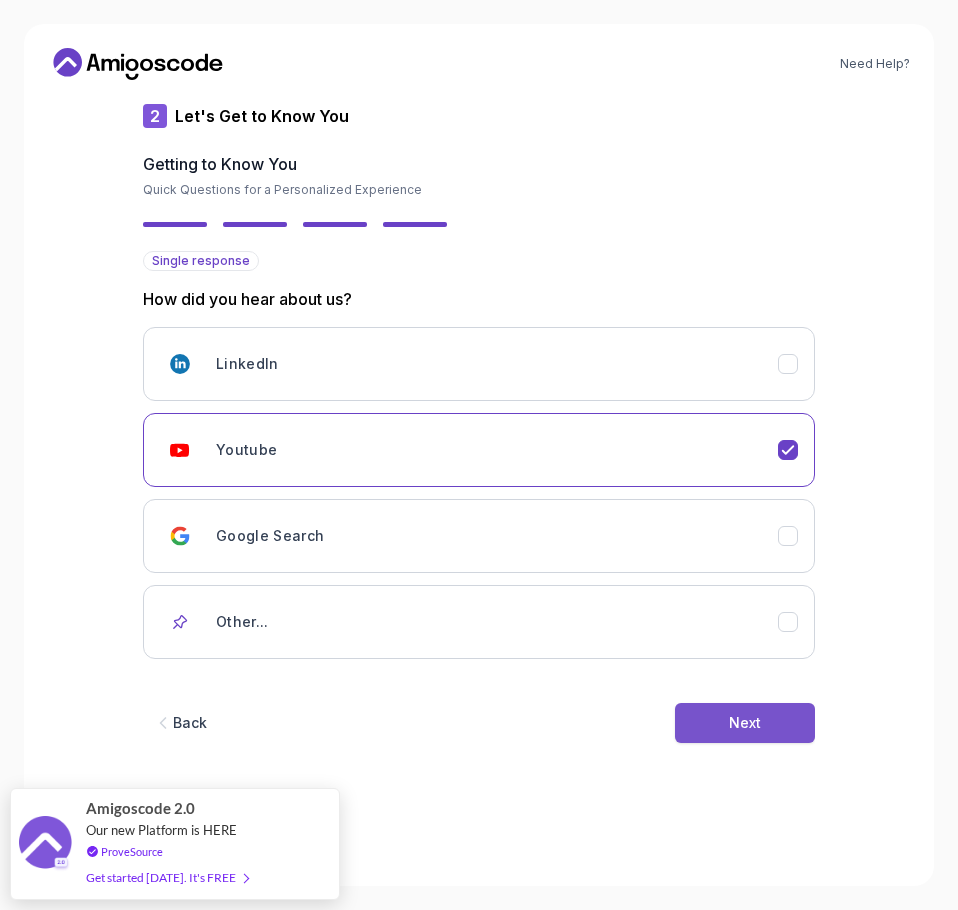 click on "Next" at bounding box center (745, 723) 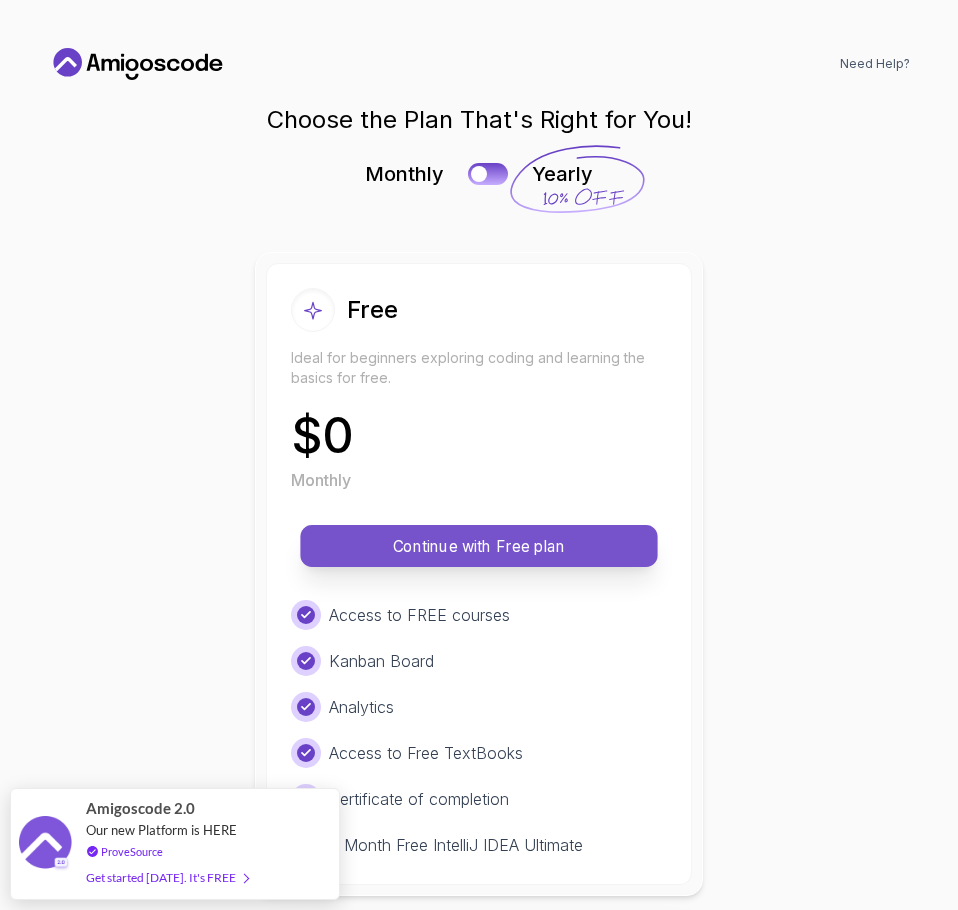 click on "Continue with Free plan" at bounding box center [479, 546] 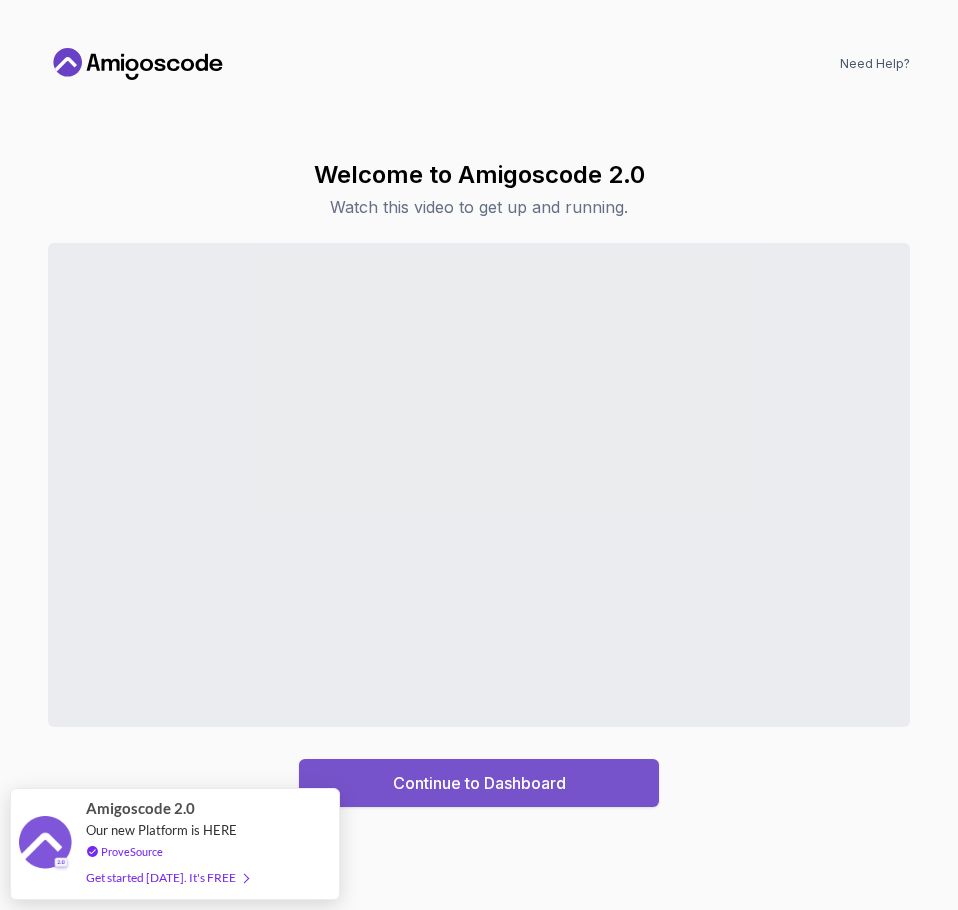 click on "Continue to Dashboard" at bounding box center (479, 783) 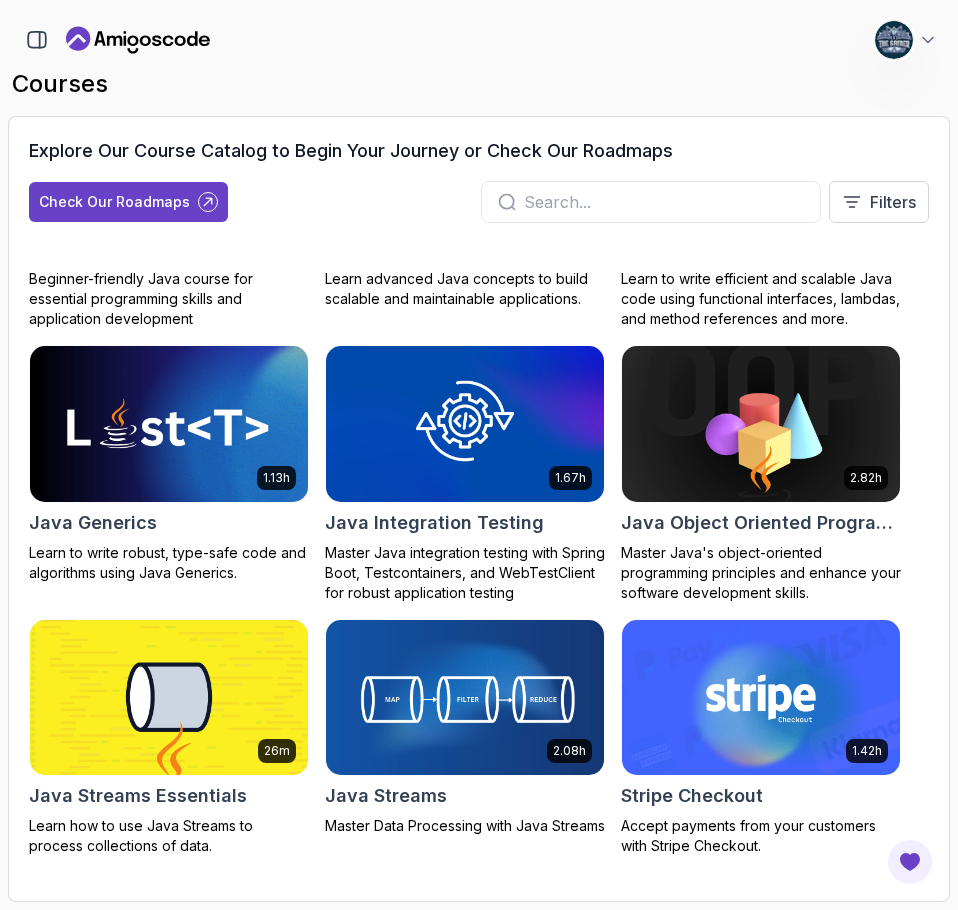 scroll, scrollTop: 1600, scrollLeft: 0, axis: vertical 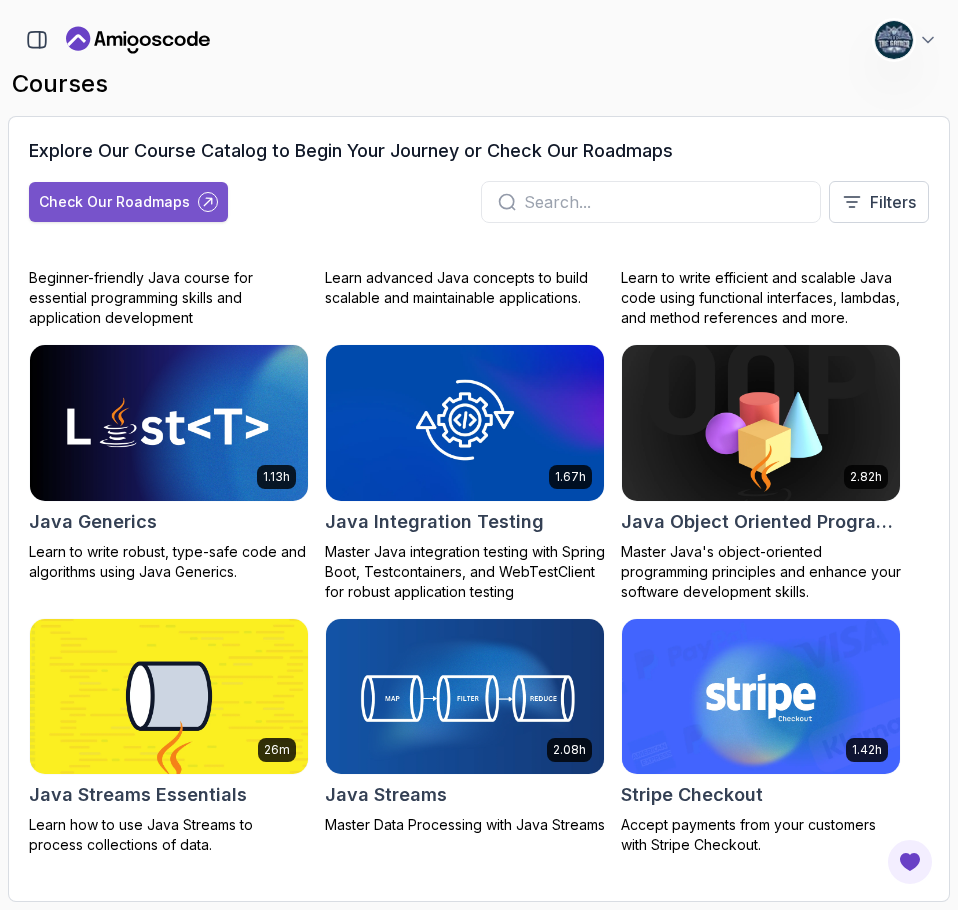 click on "Check Our Roadmaps" at bounding box center (128, 202) 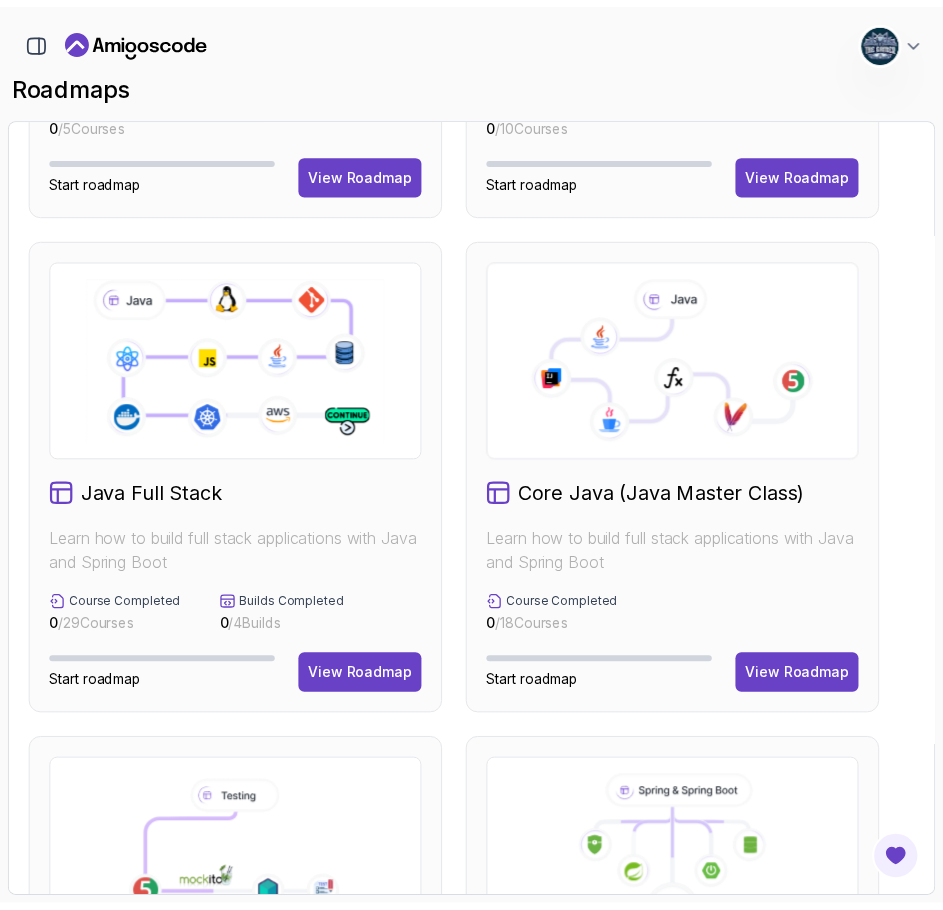 scroll, scrollTop: 0, scrollLeft: 0, axis: both 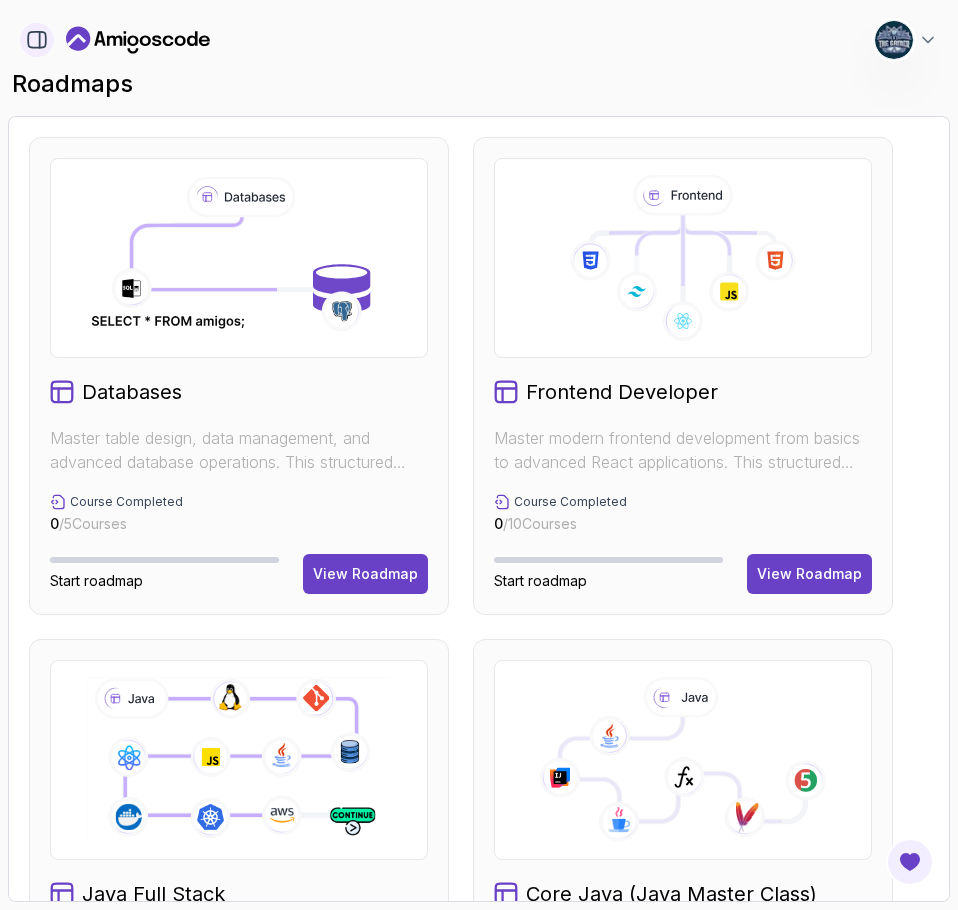 click 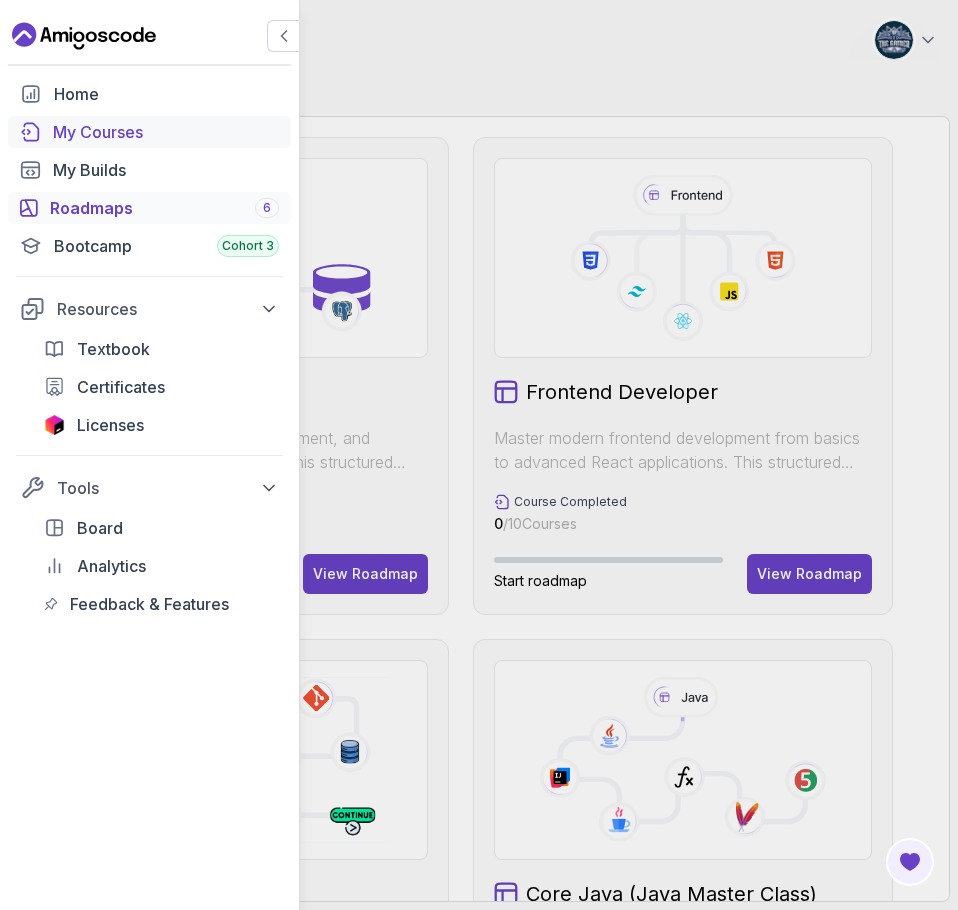 click on "My Courses" at bounding box center (166, 132) 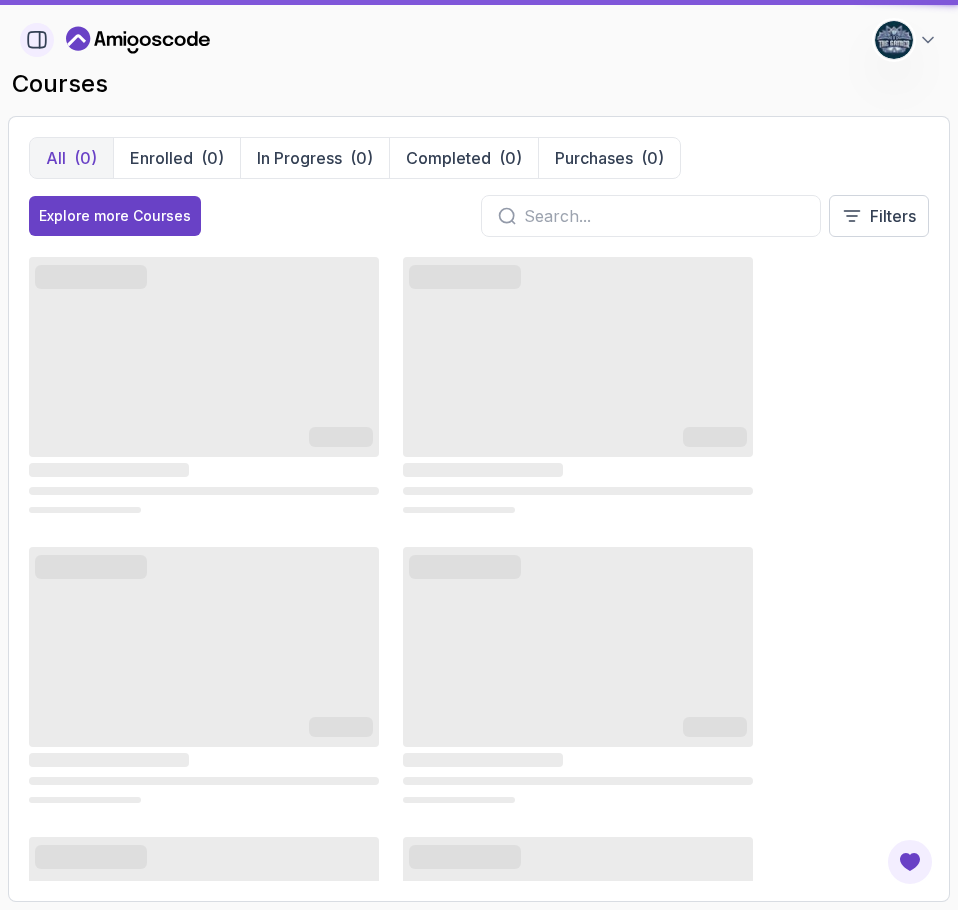click 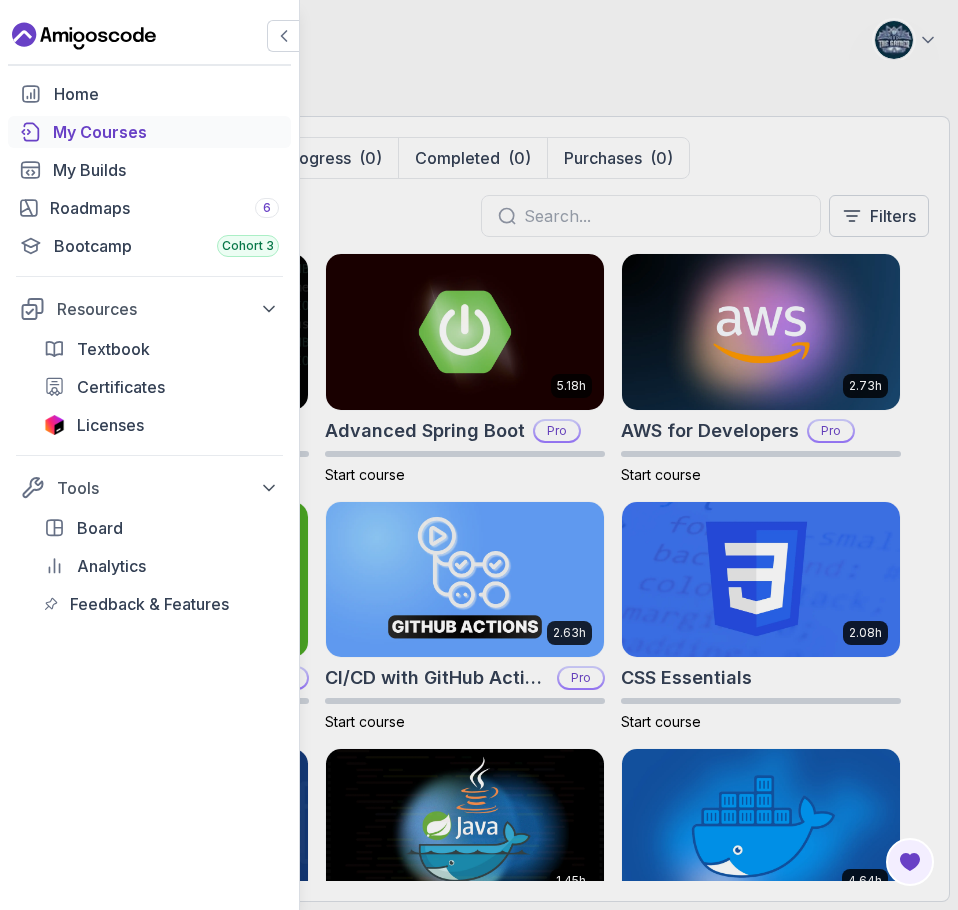 click 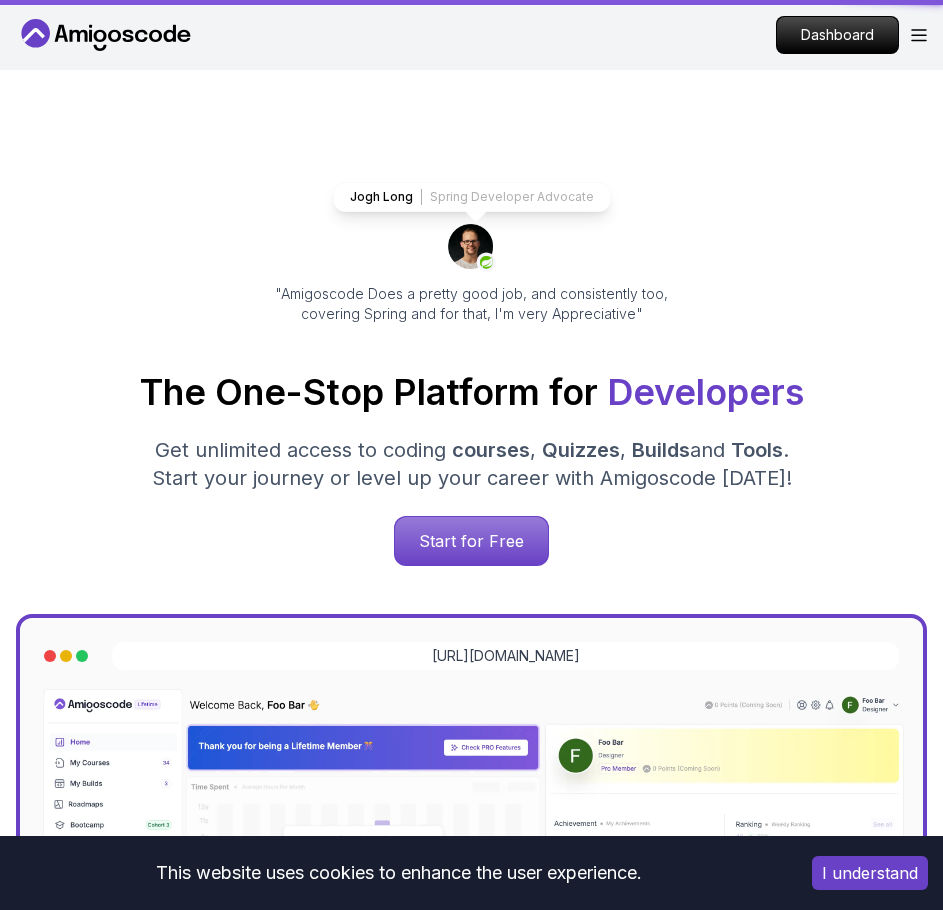 click 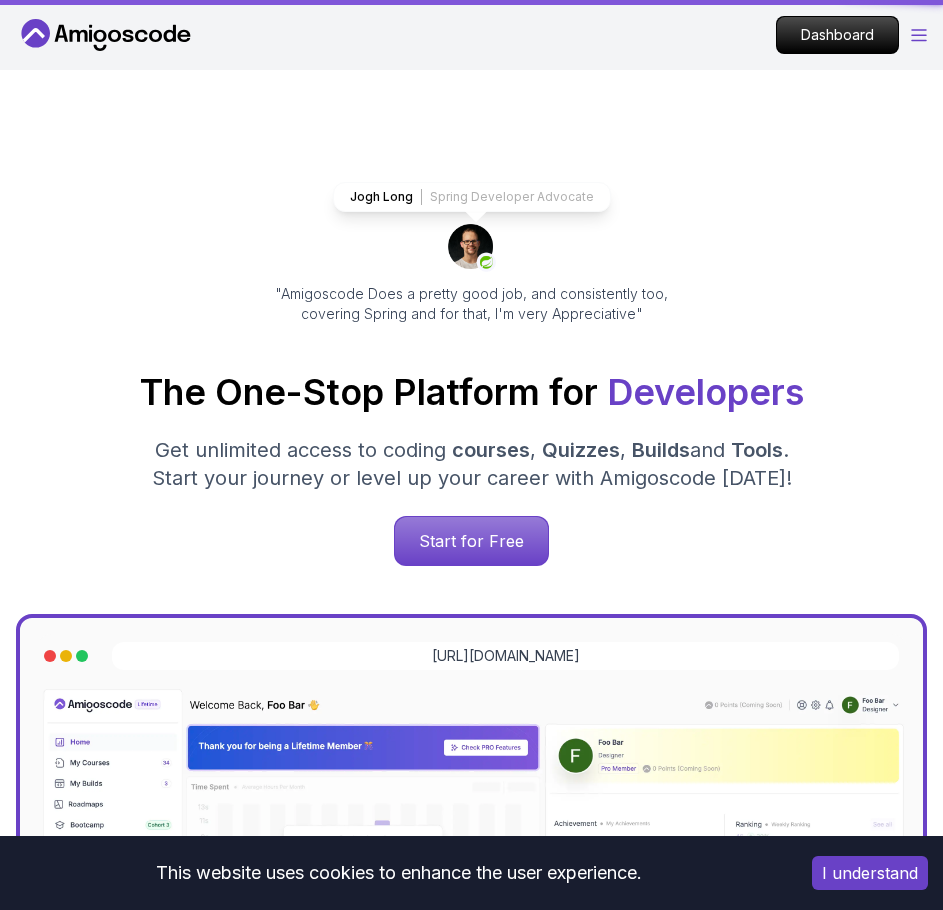 click on "Dashboard" at bounding box center (851, 35) 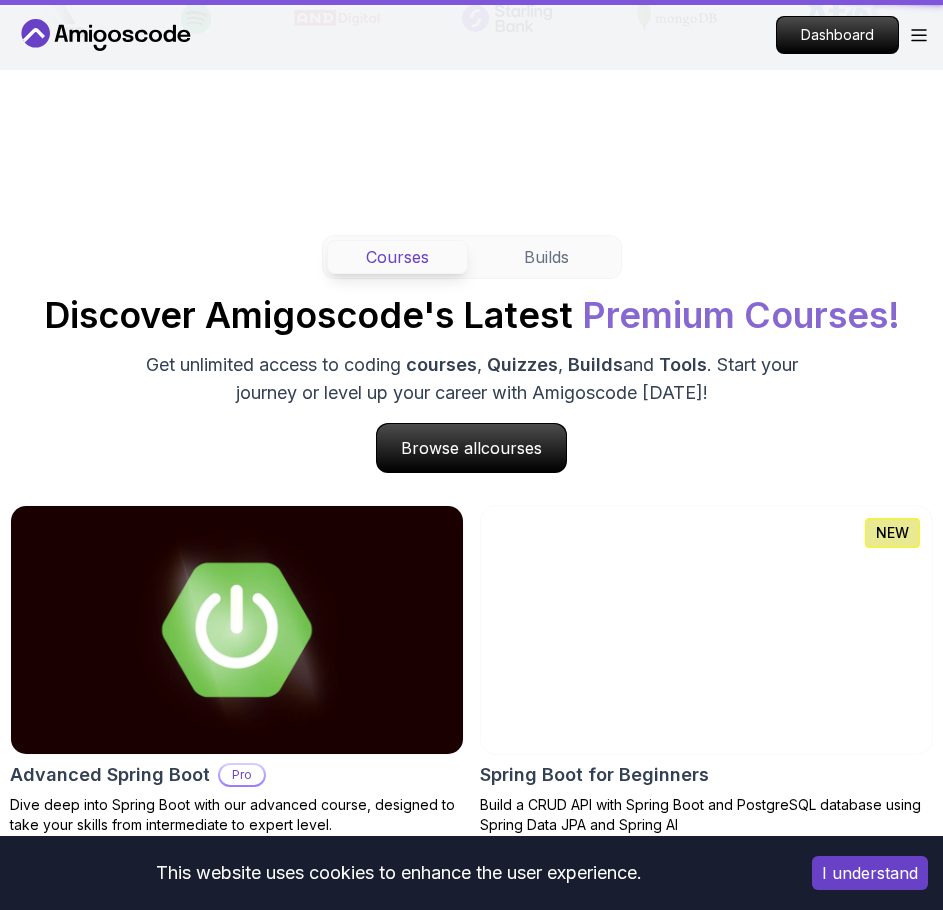scroll, scrollTop: 1700, scrollLeft: 0, axis: vertical 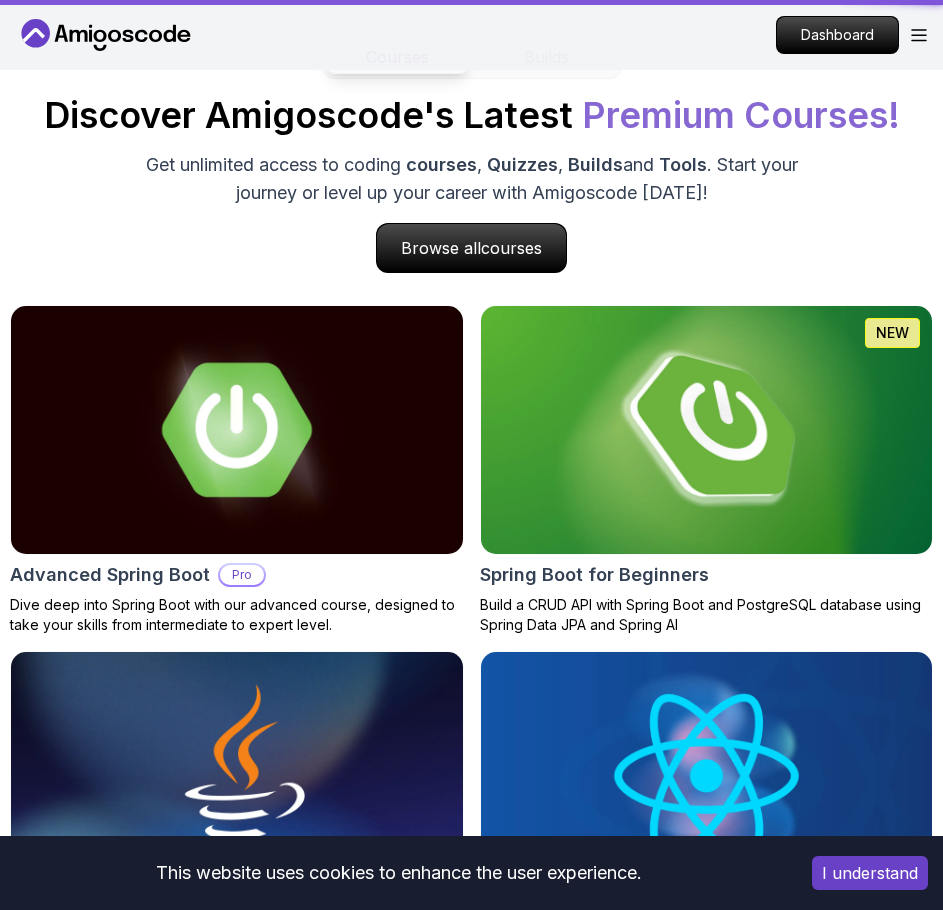 click at bounding box center [706, 430] 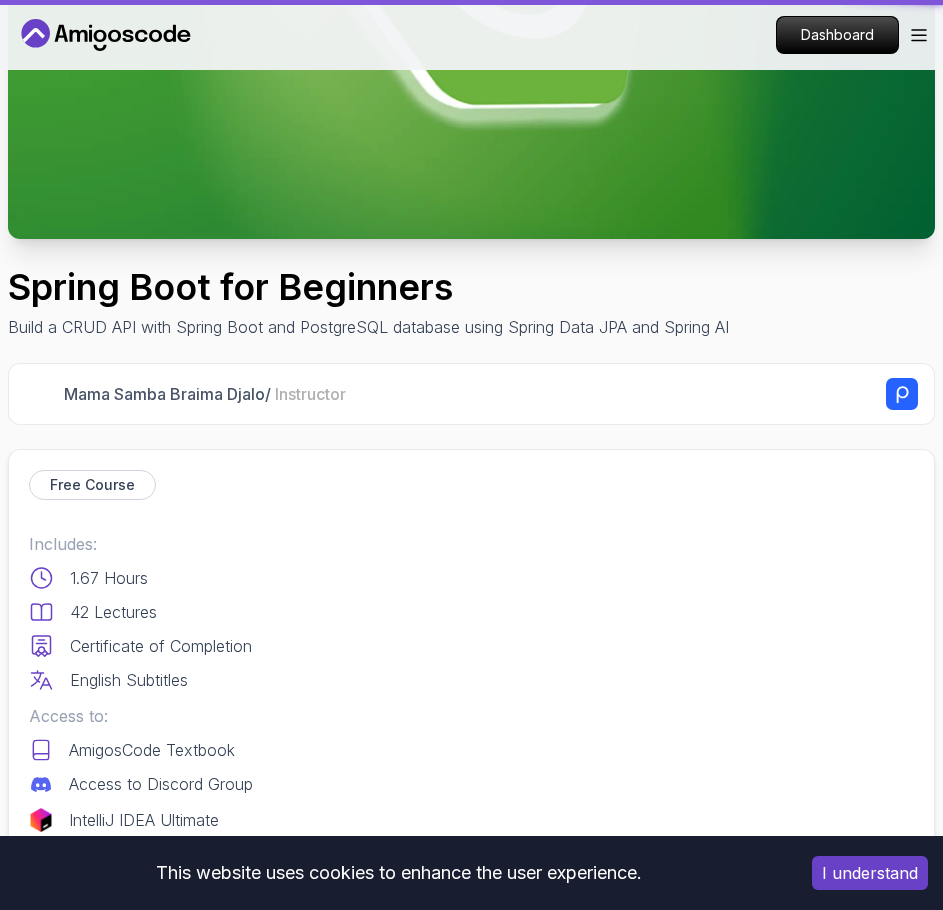 scroll, scrollTop: 800, scrollLeft: 0, axis: vertical 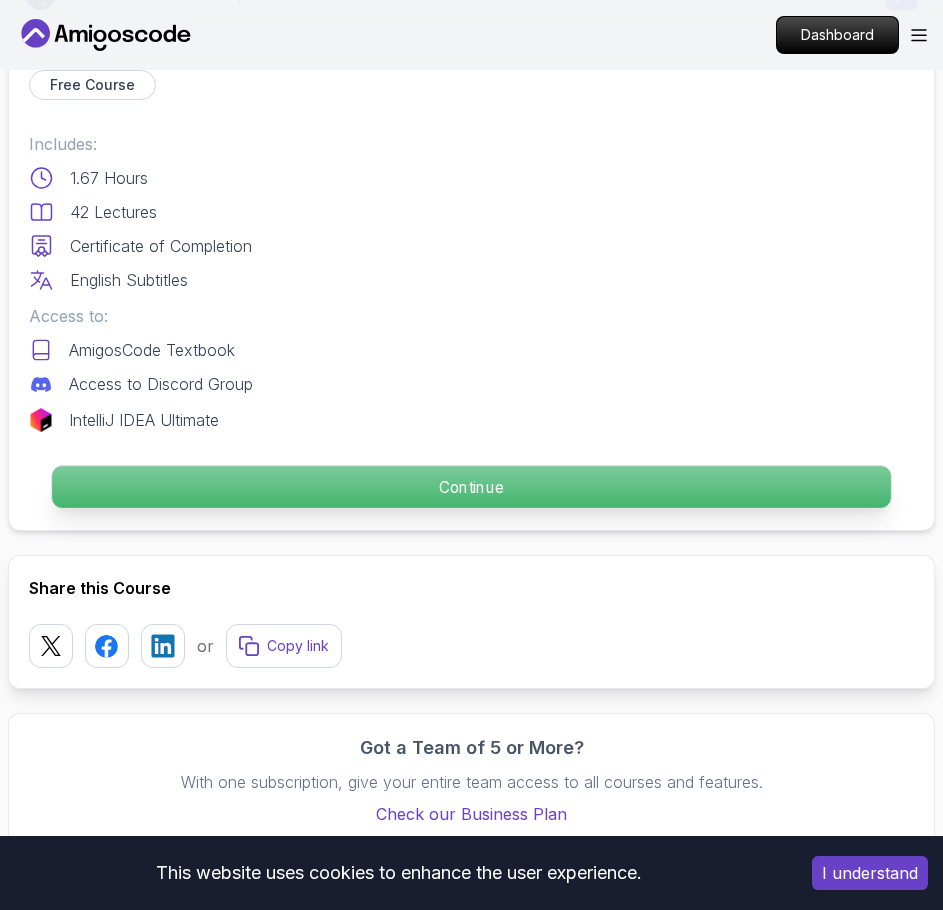 click on "Continue" at bounding box center [471, 488] 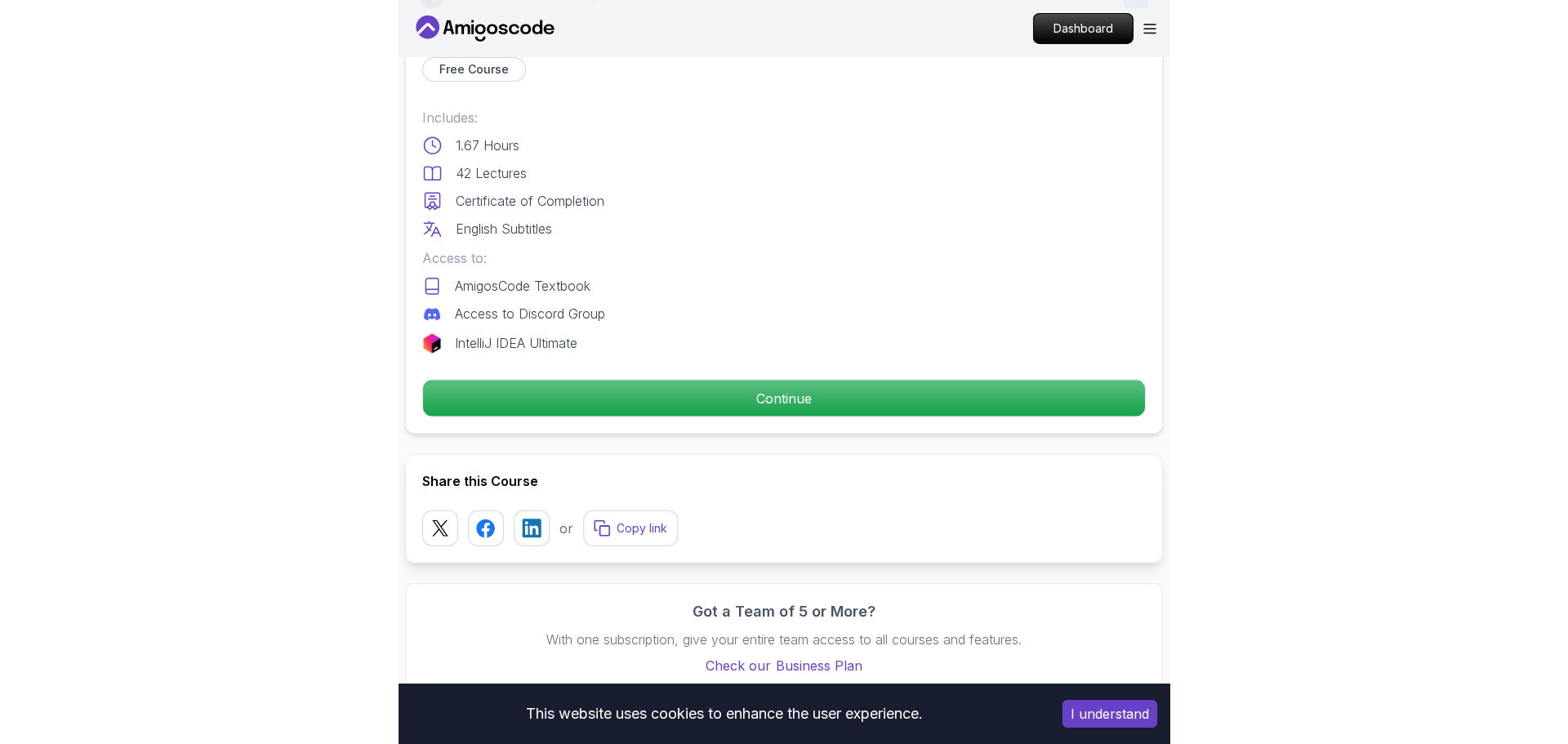 scroll, scrollTop: 0, scrollLeft: 0, axis: both 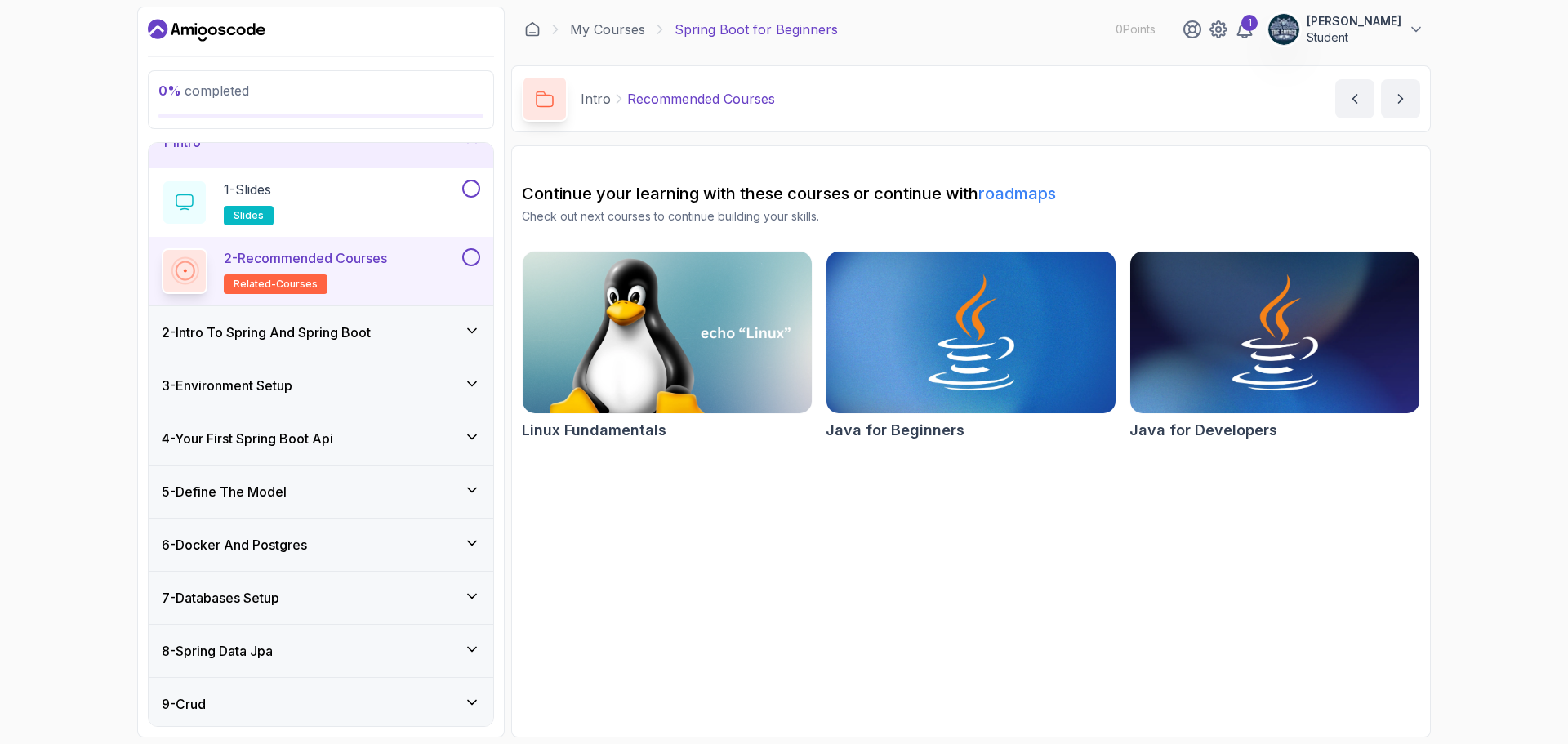 click on "2  -  Intro To Spring And Spring Boot" at bounding box center [266, 332] 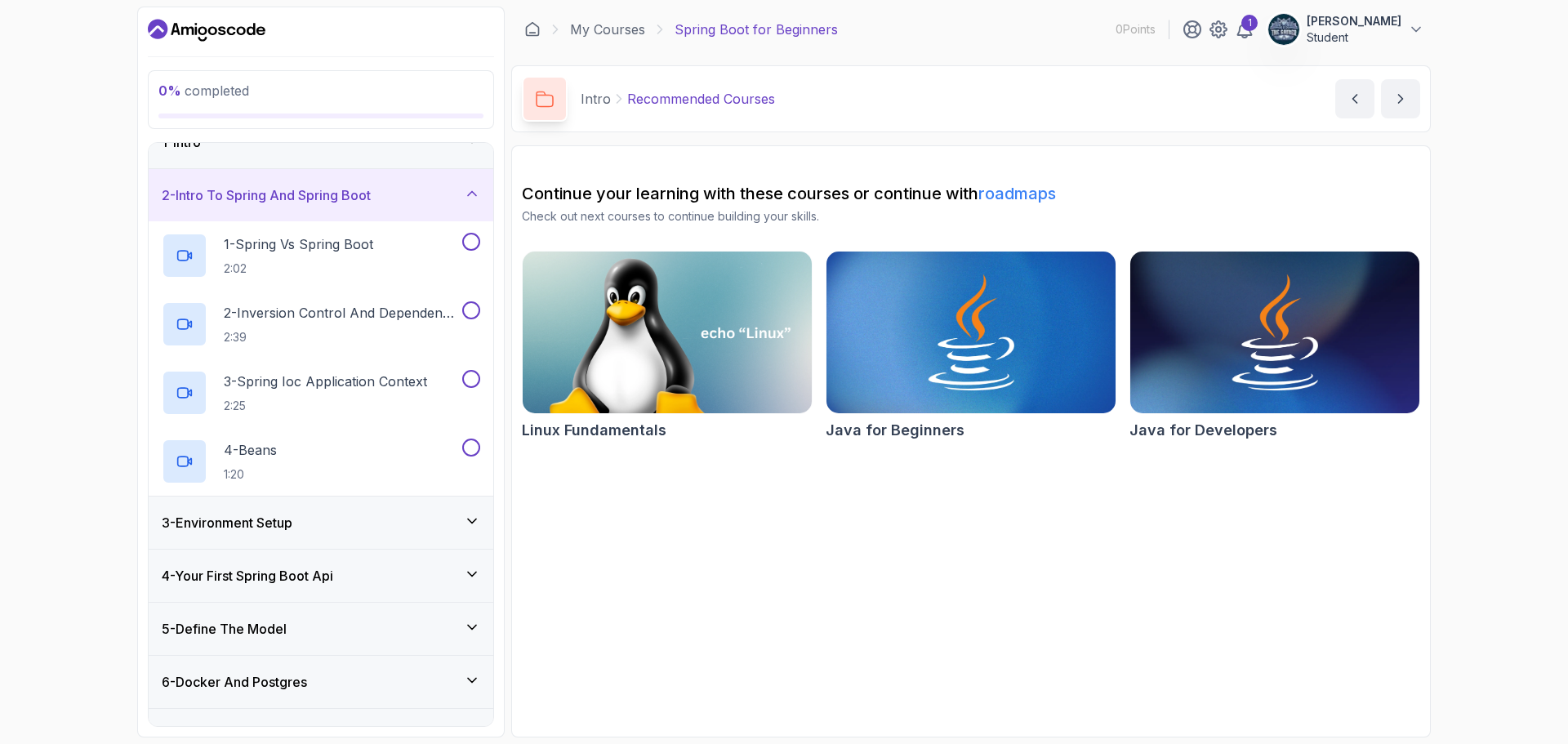 click on "3  -  Environment Setup" at bounding box center (227, 523) 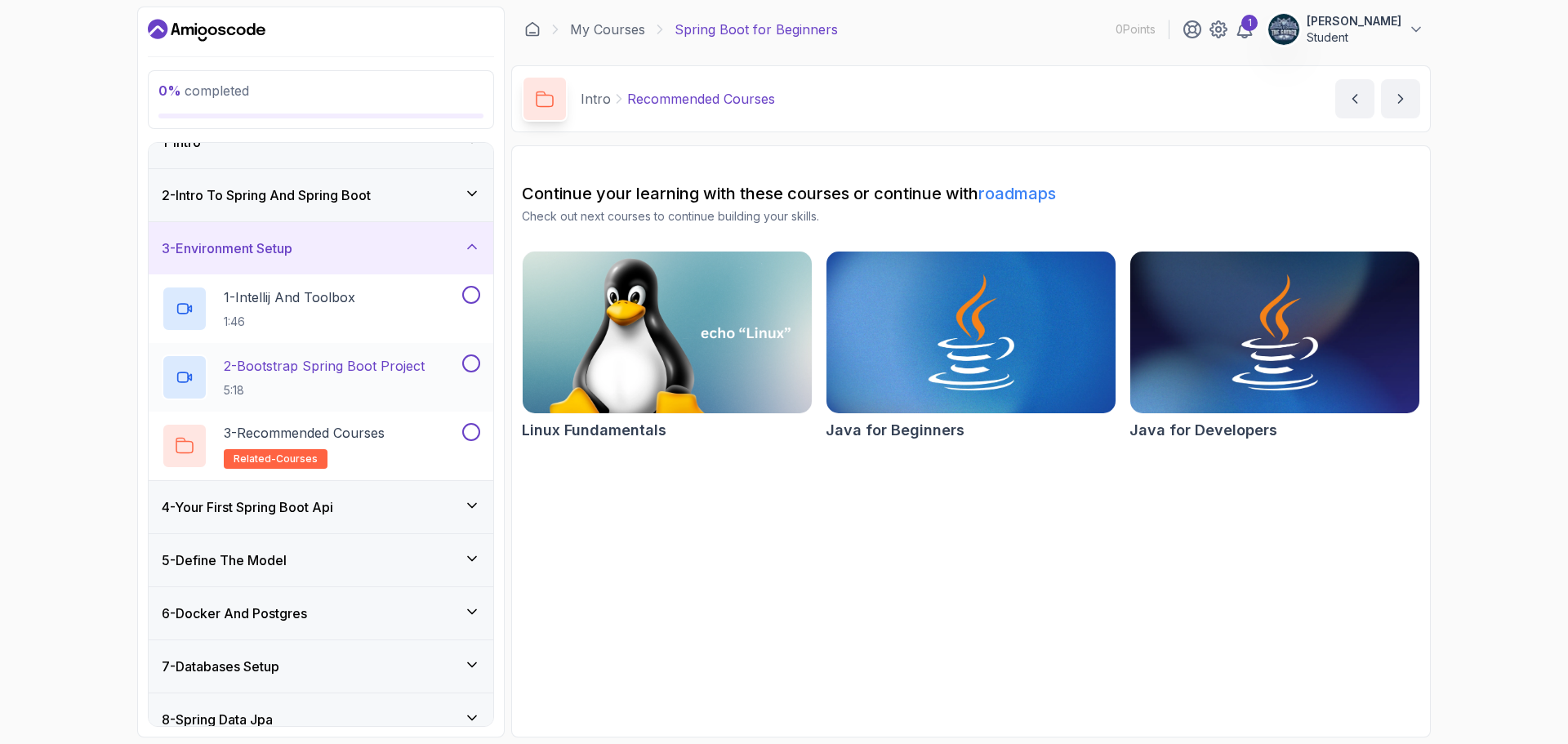 click on "5:18" at bounding box center [324, 390] 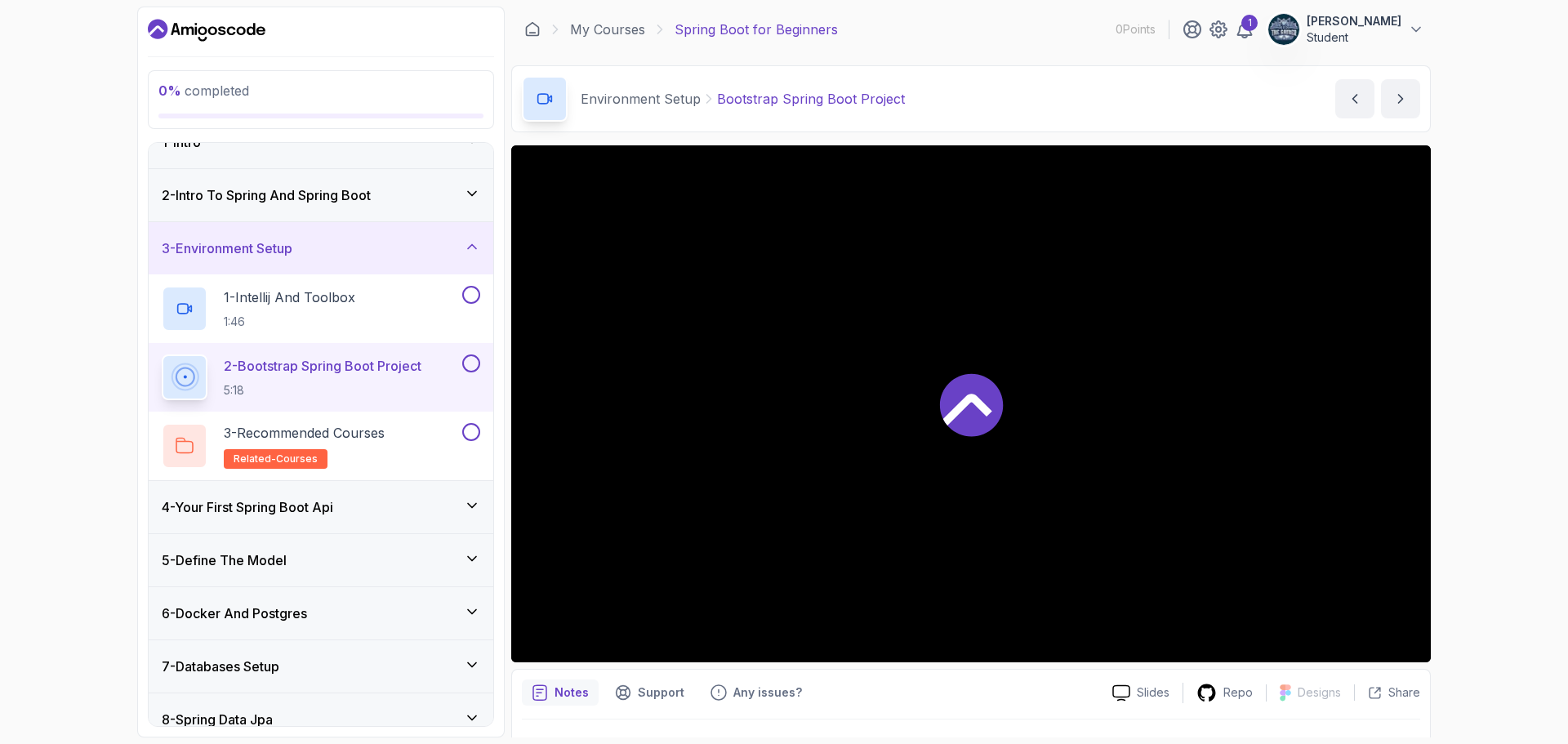 drag, startPoint x: 1094, startPoint y: 395, endPoint x: 1018, endPoint y: 406, distance: 76.79193 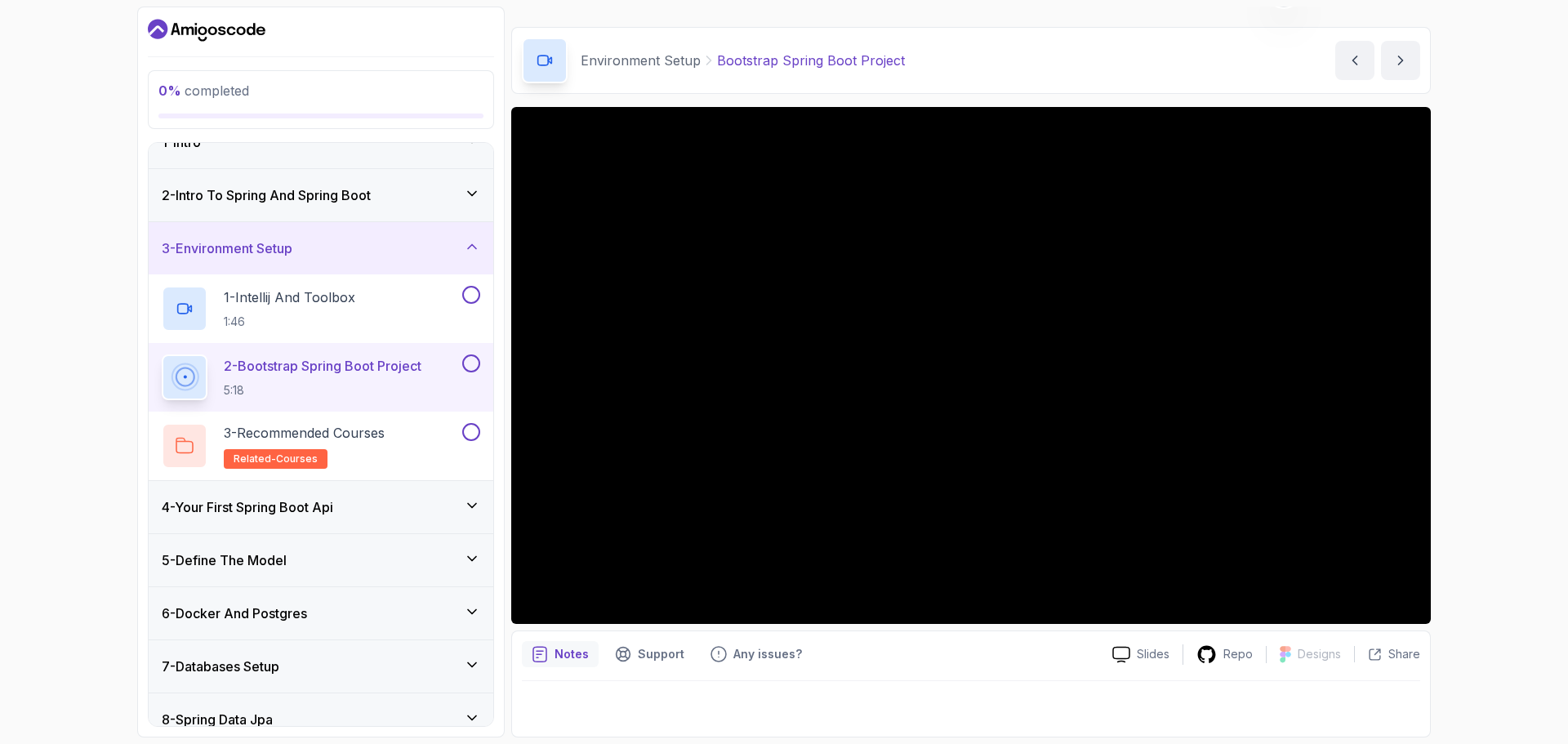 click on "4  -  Your First Spring Boot Api" at bounding box center (321, 507) 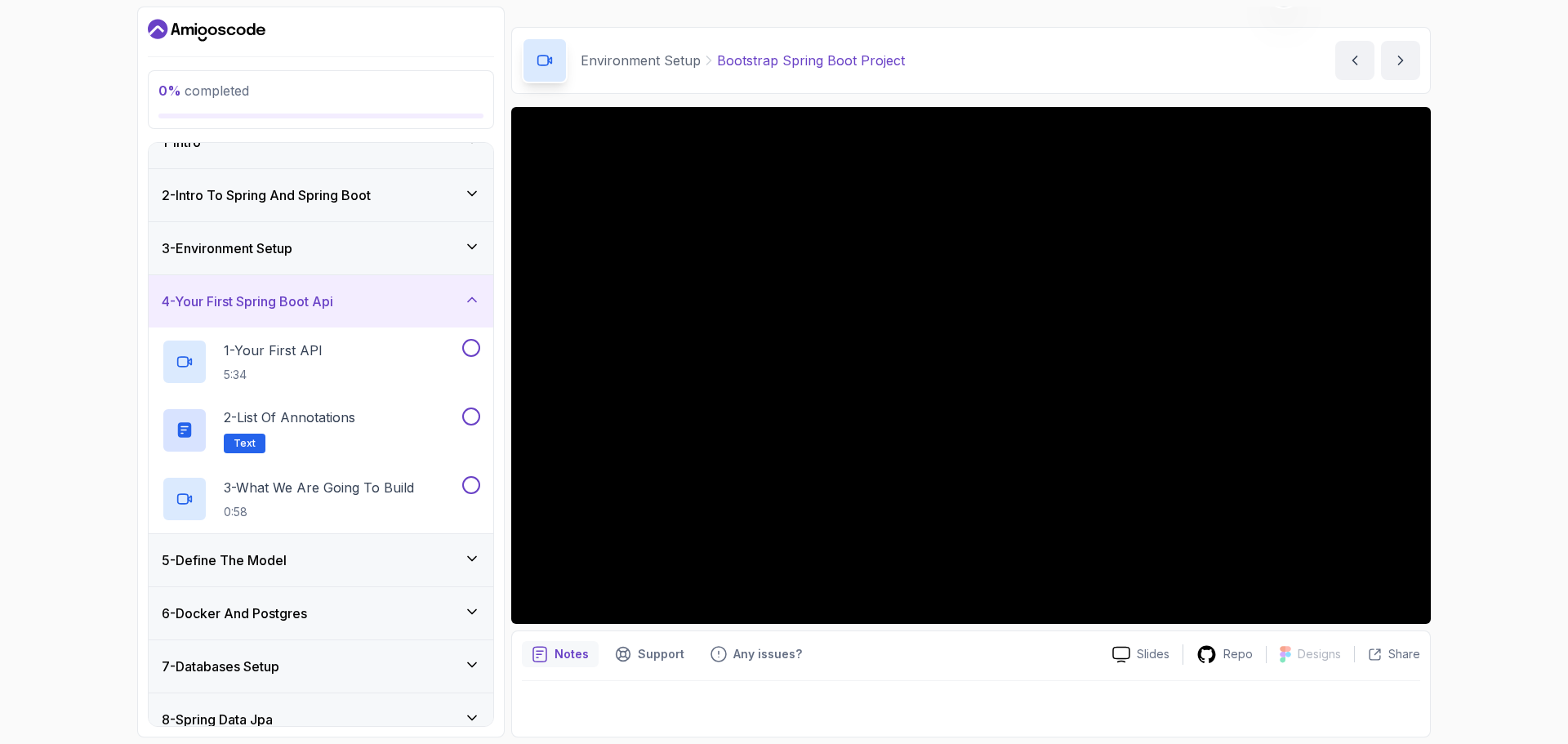click on "Environment Setup Bootstrap Spring Boot Project Bootstrap Spring Boot Project by  [PERSON_NAME]" at bounding box center [971, 60] 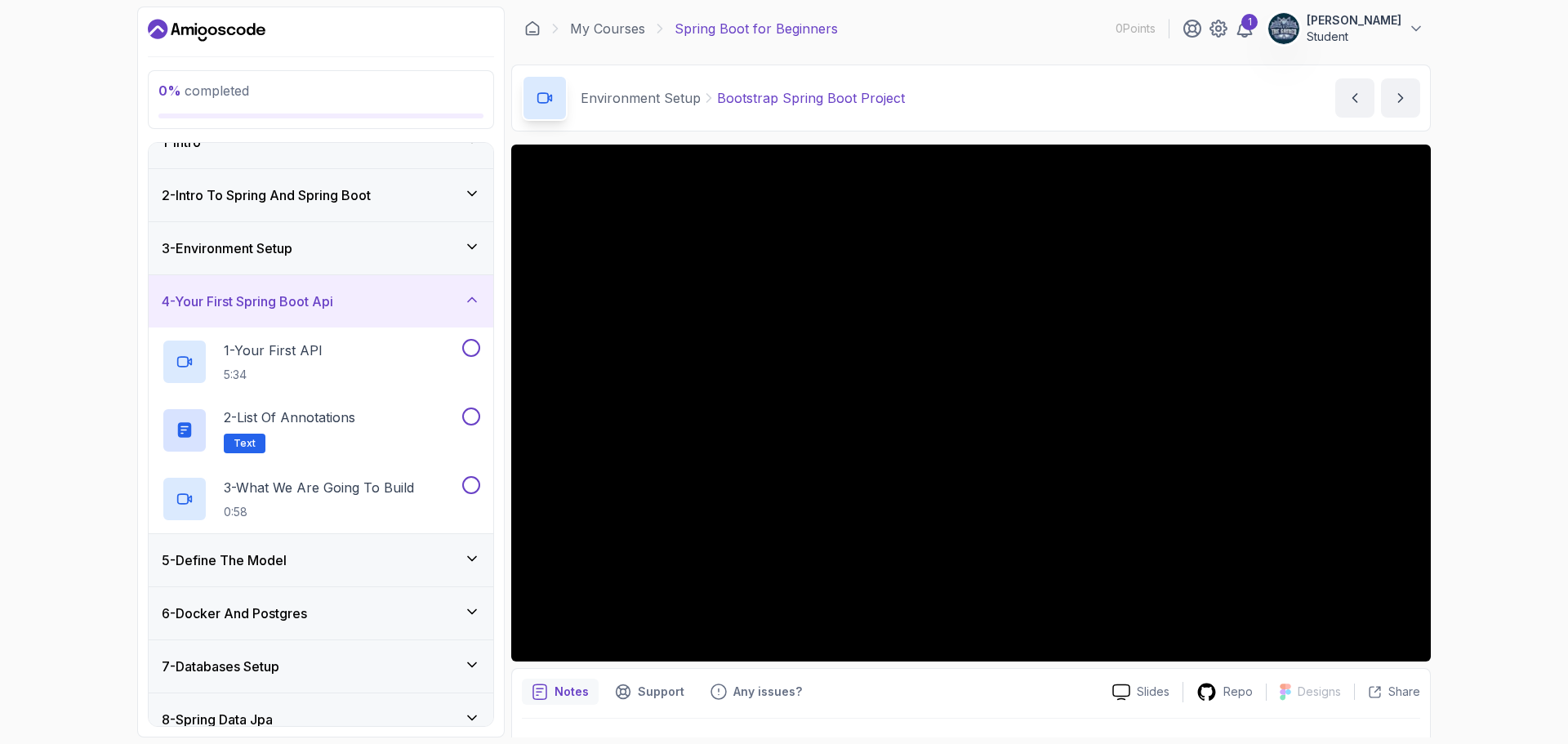 scroll, scrollTop: 0, scrollLeft: 0, axis: both 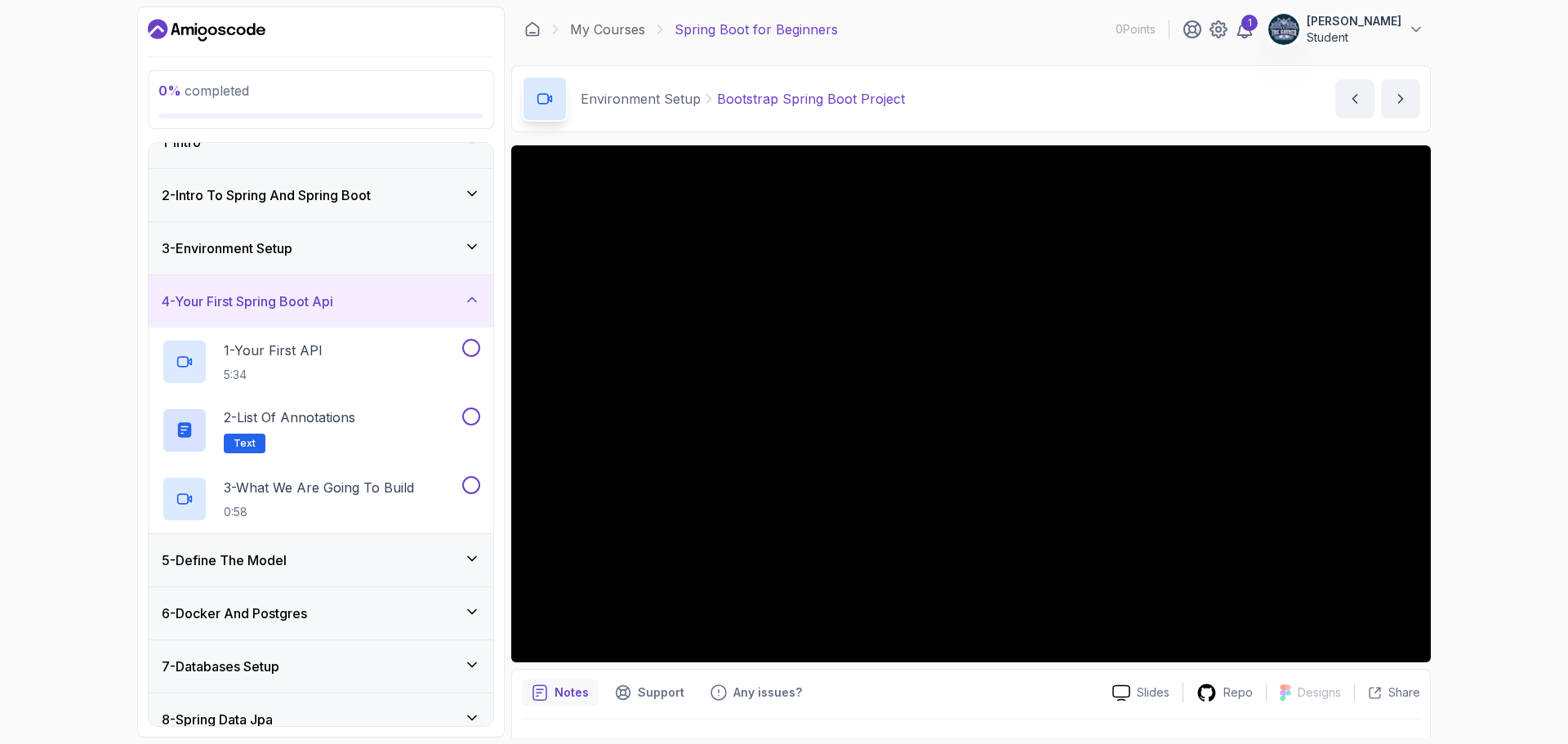 click 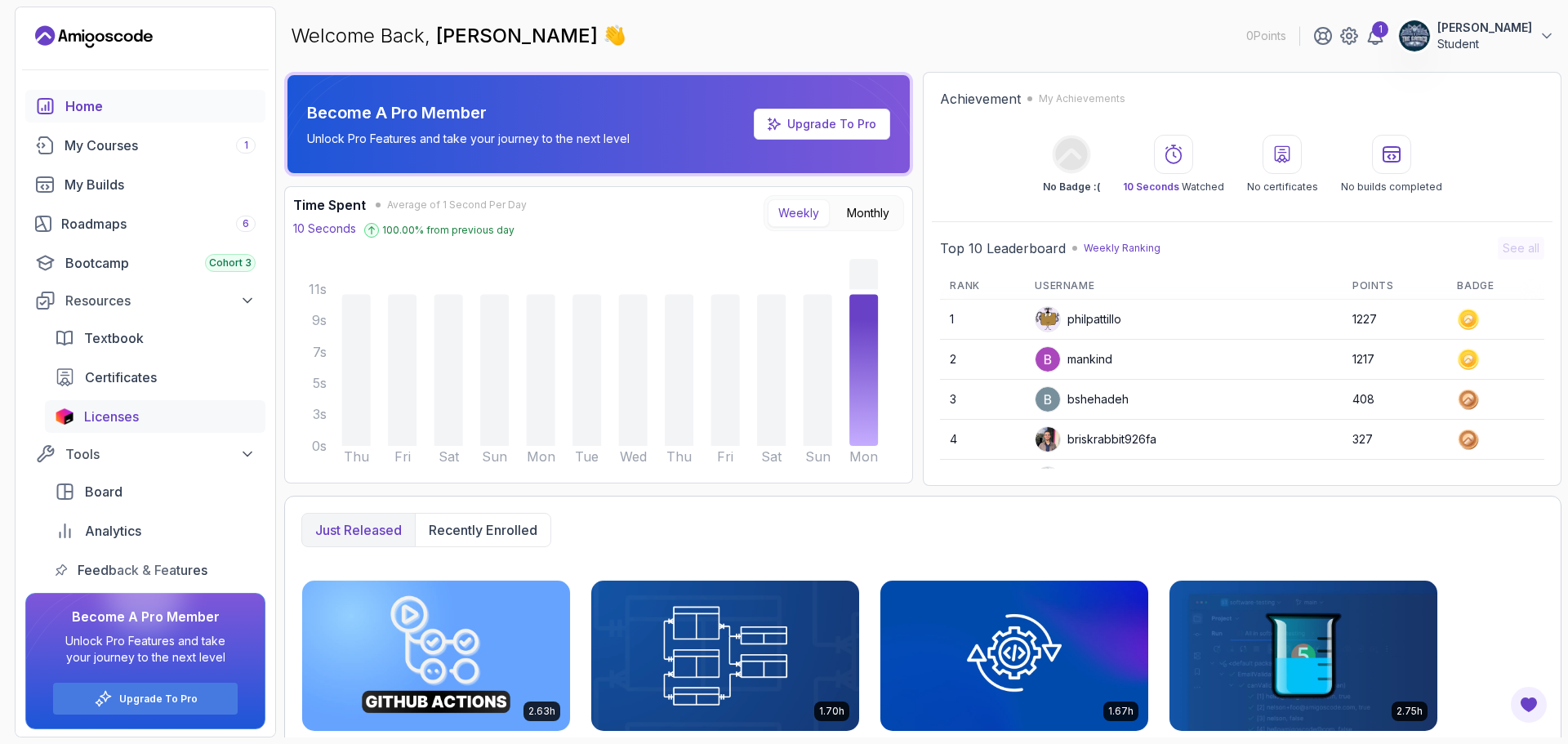 click on "Licenses" at bounding box center [111, 417] 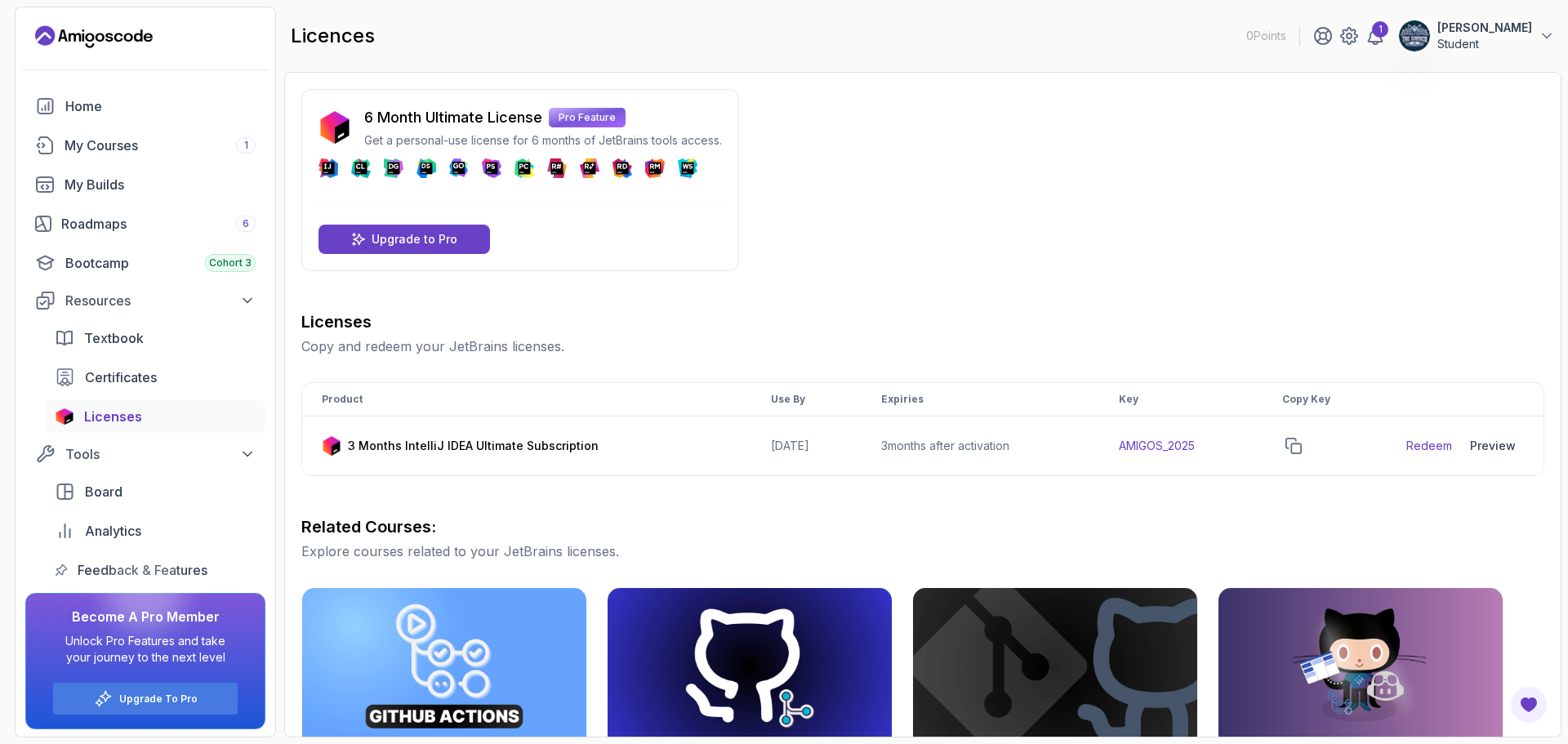 click on "Copy and redeem your JetBrains licenses." at bounding box center [923, 346] 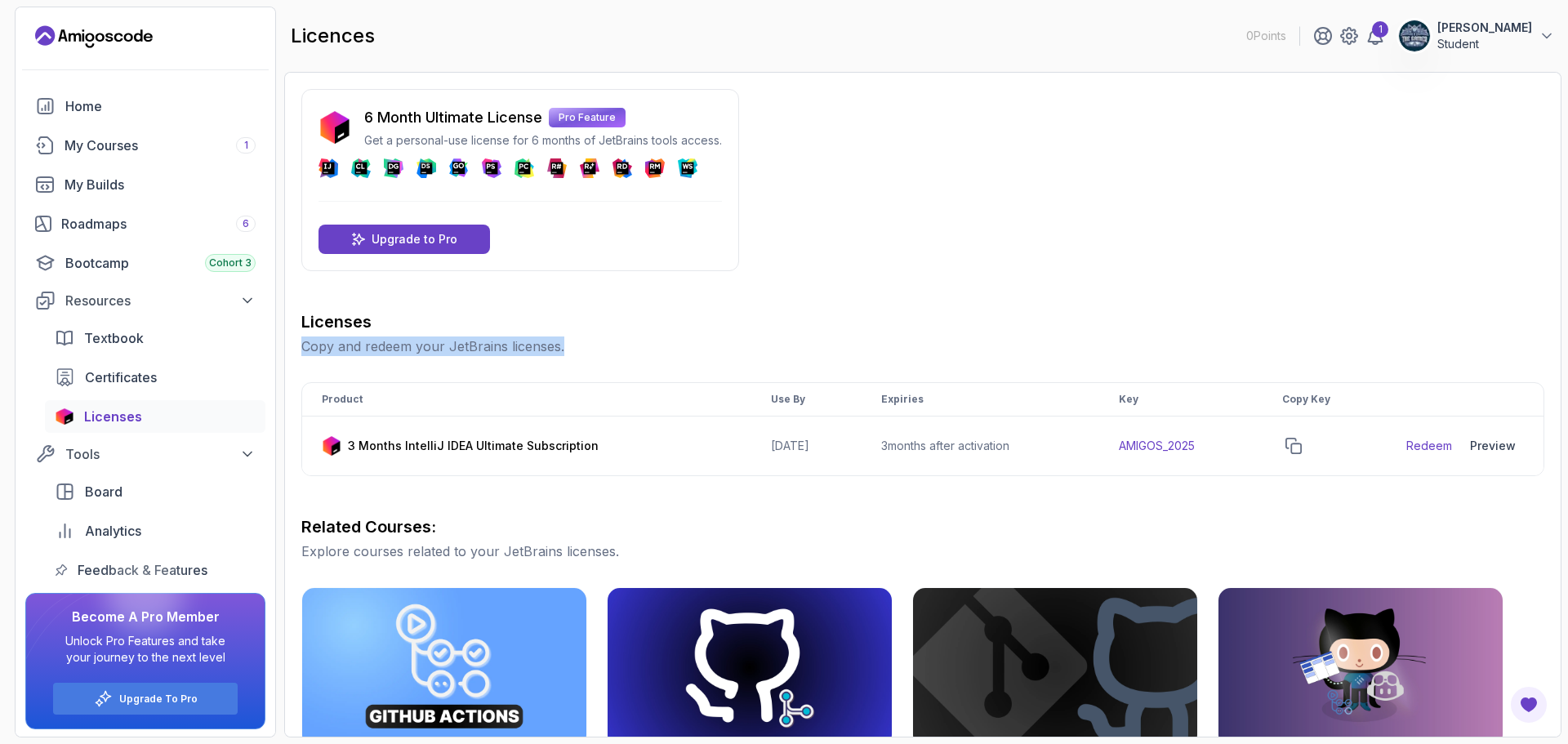 drag, startPoint x: 312, startPoint y: 346, endPoint x: 620, endPoint y: 341, distance: 308.04058 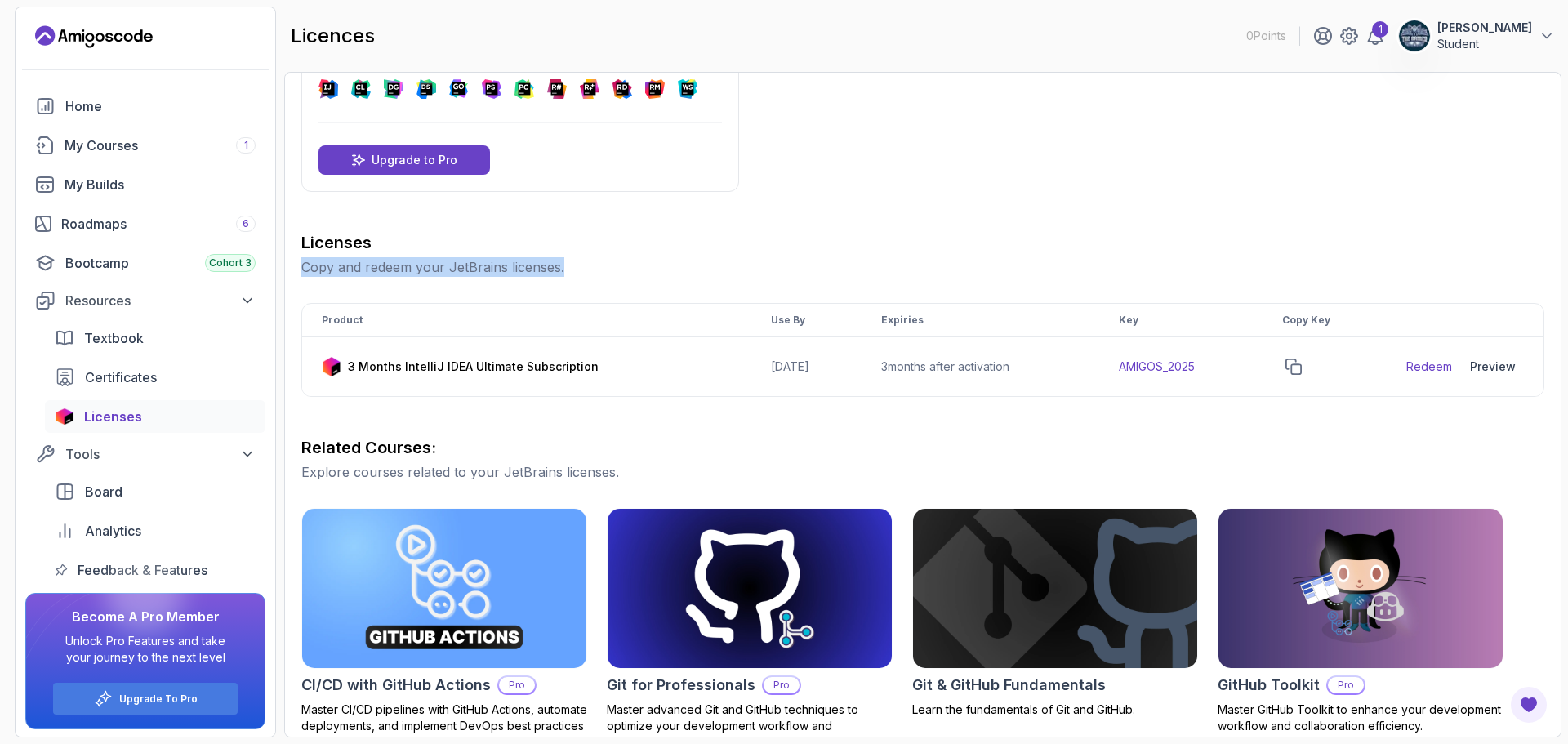 scroll, scrollTop: 82, scrollLeft: 0, axis: vertical 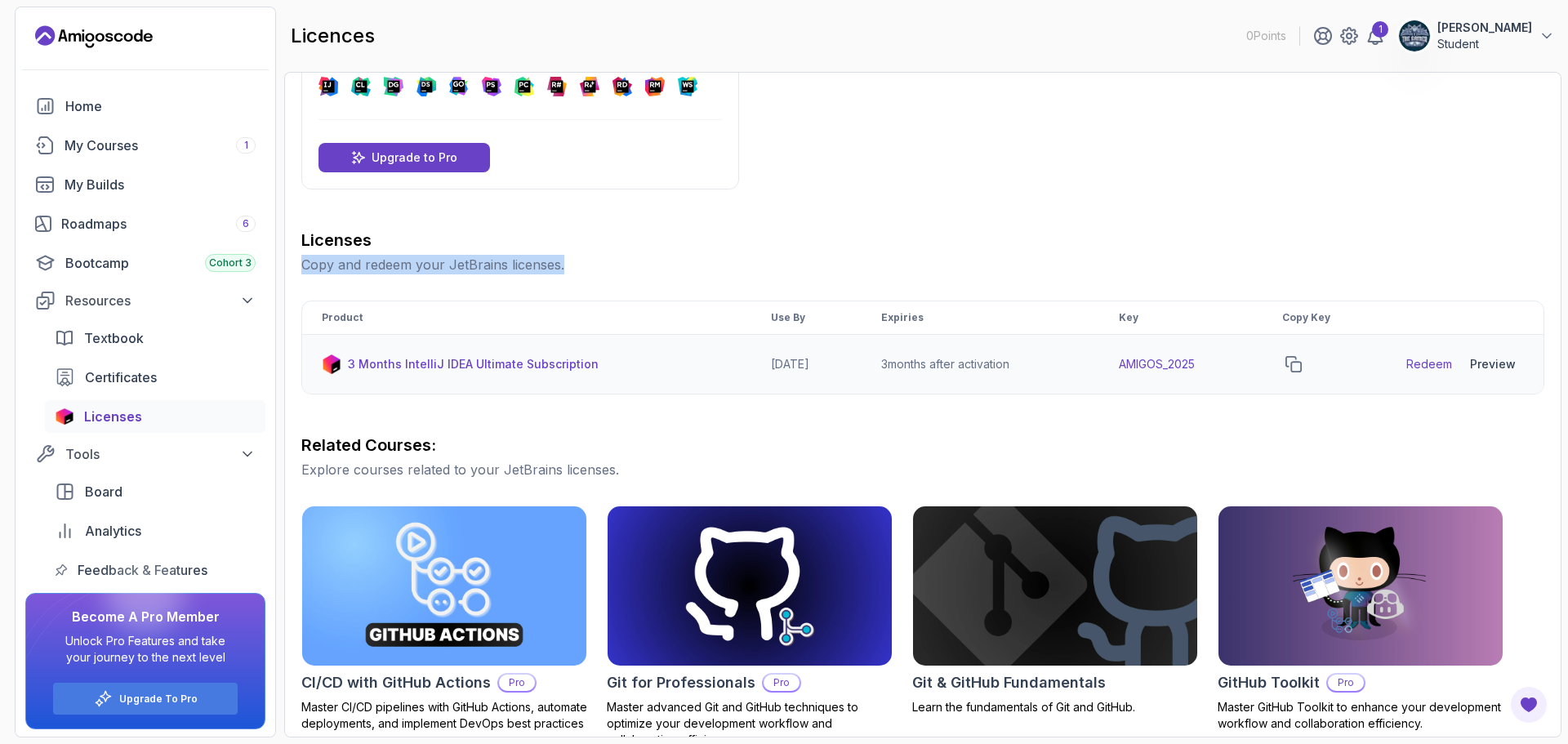 click on "Redeem" at bounding box center [1429, 364] 